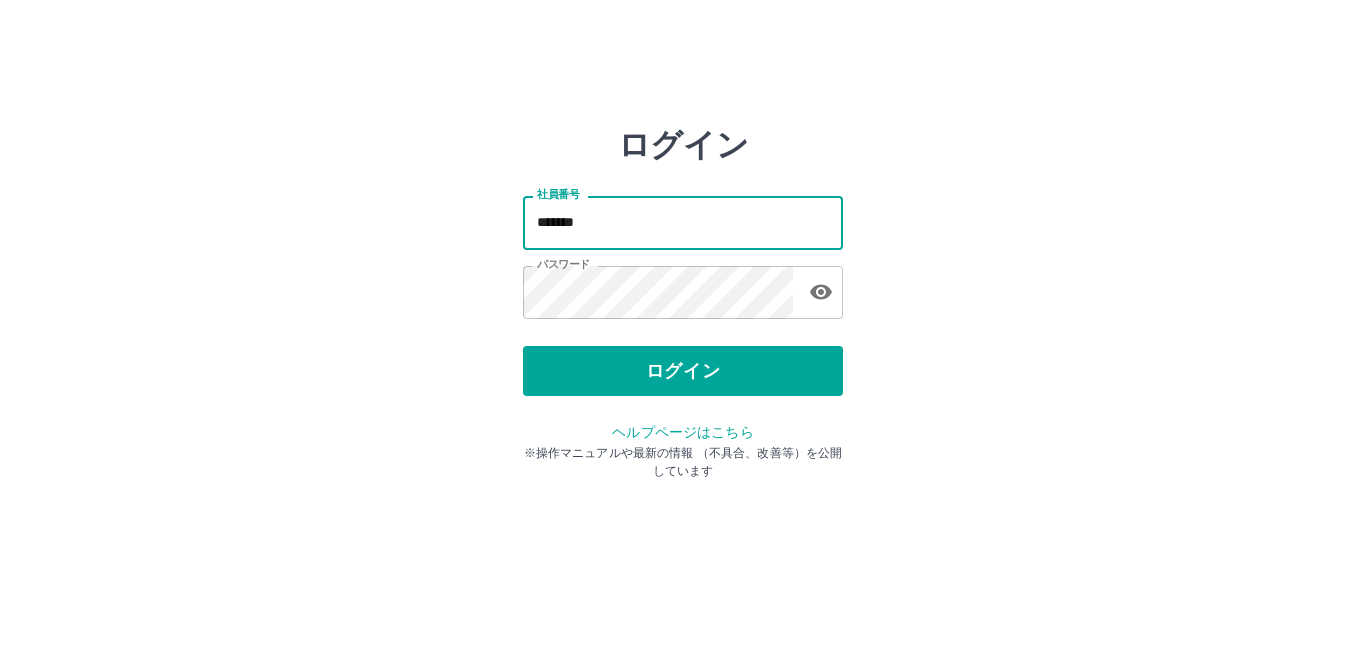 scroll, scrollTop: 0, scrollLeft: 0, axis: both 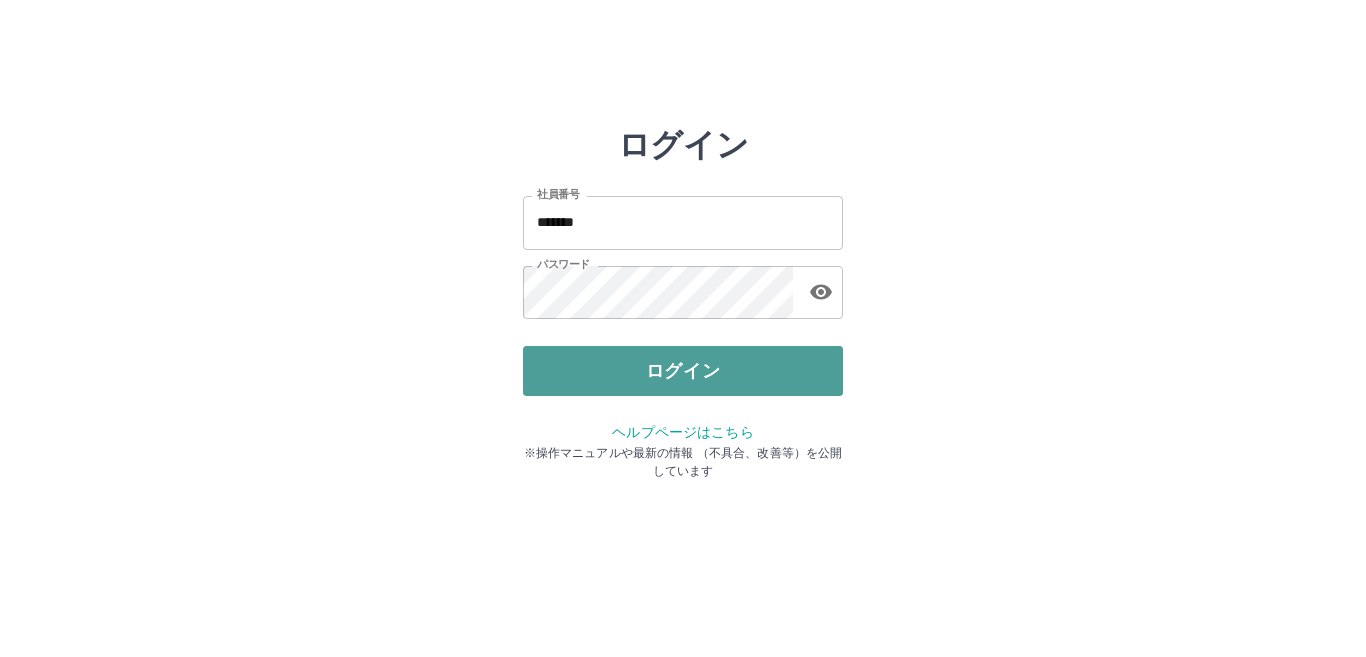 click on "ログイン" at bounding box center [683, 371] 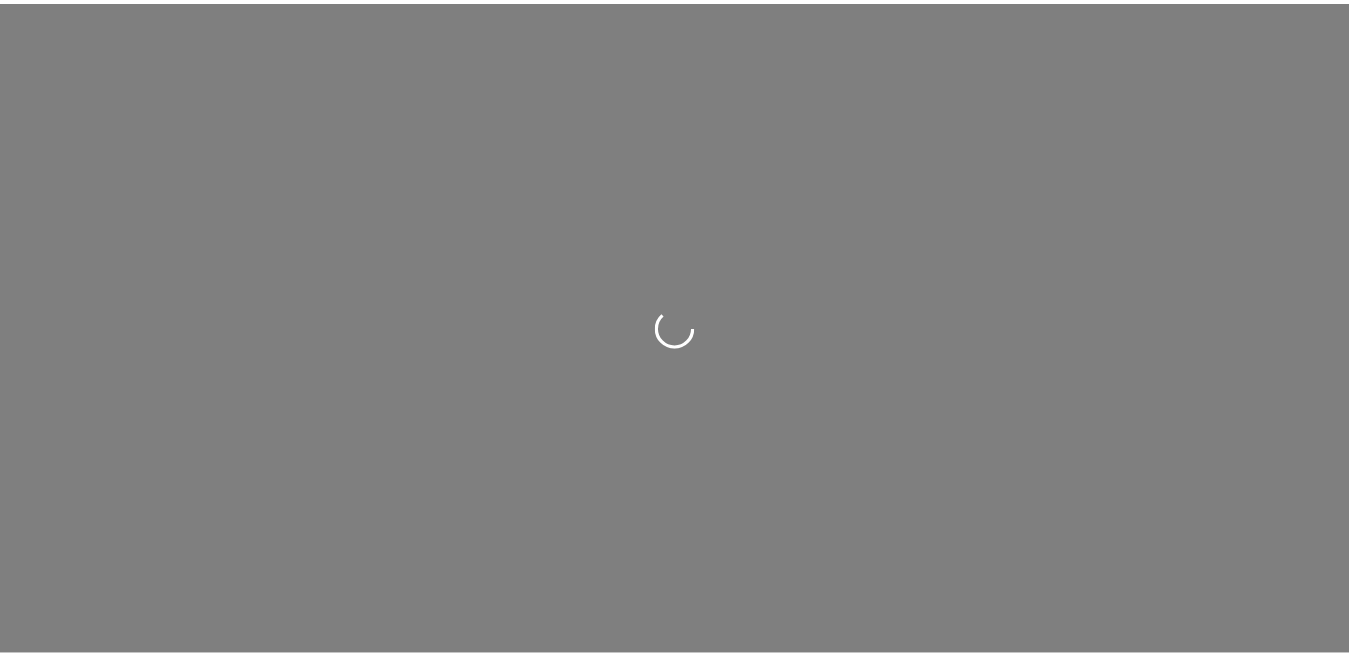 scroll, scrollTop: 0, scrollLeft: 0, axis: both 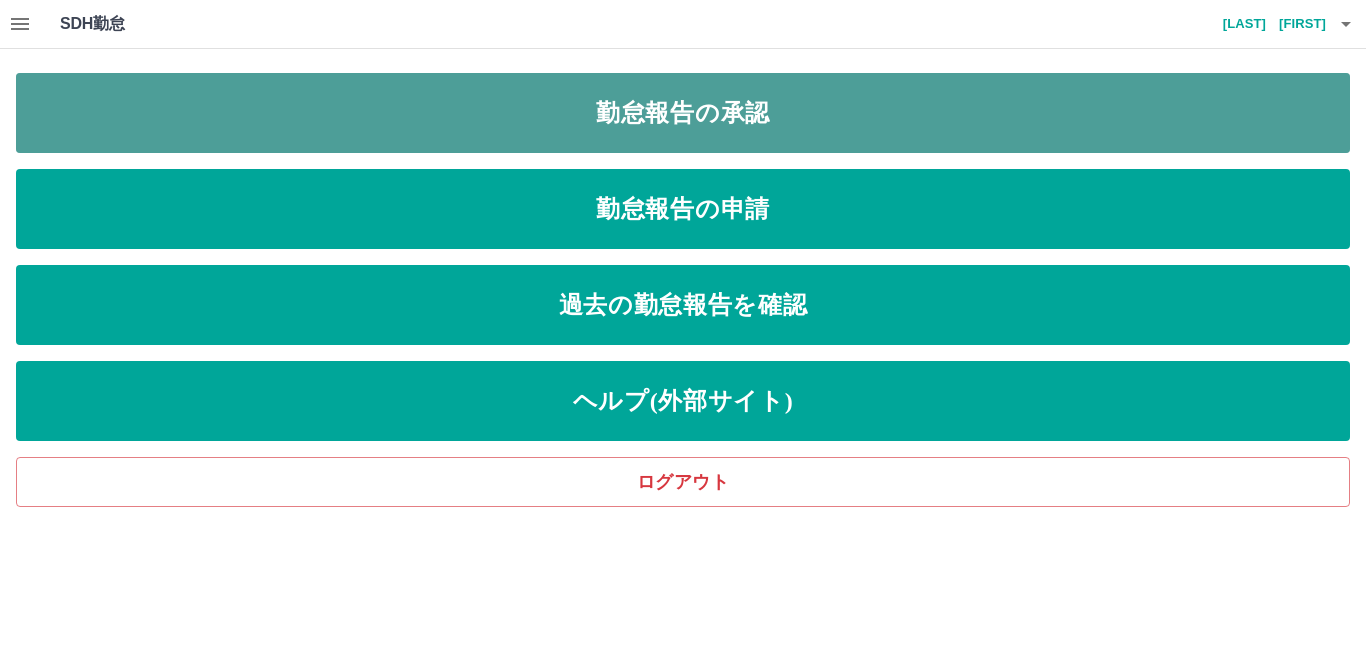 click on "勤怠報告の承認" at bounding box center [683, 113] 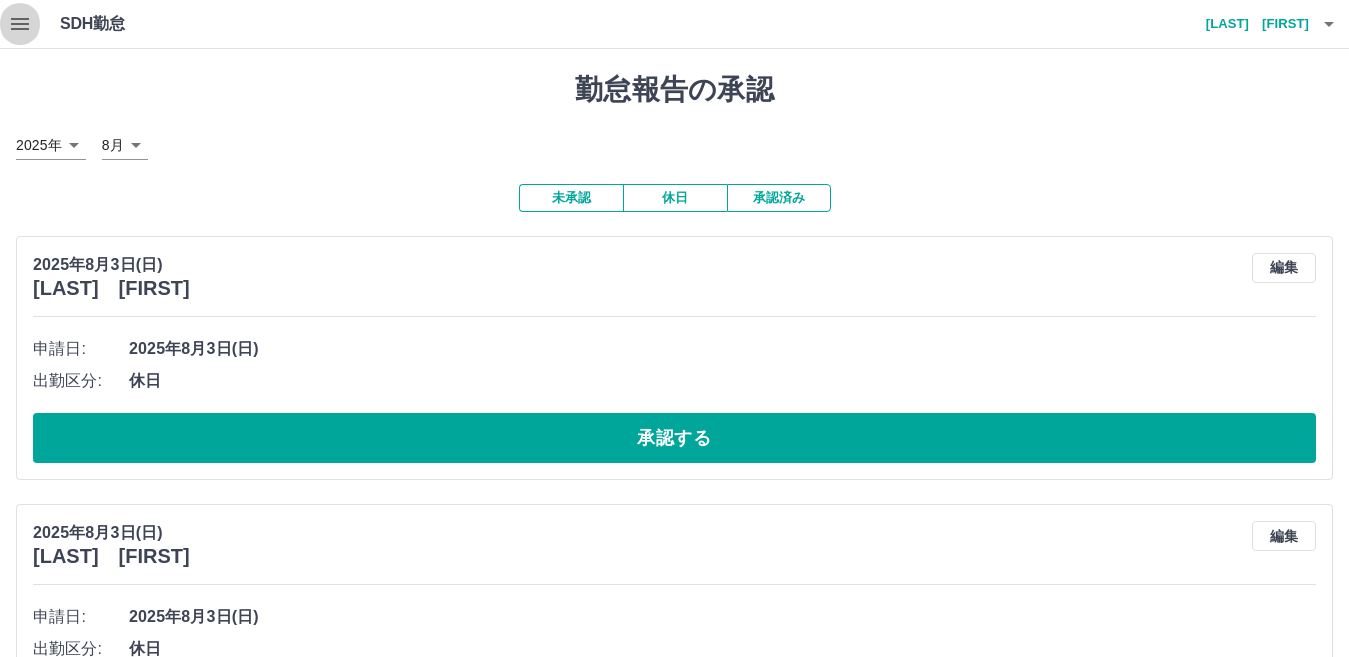 click 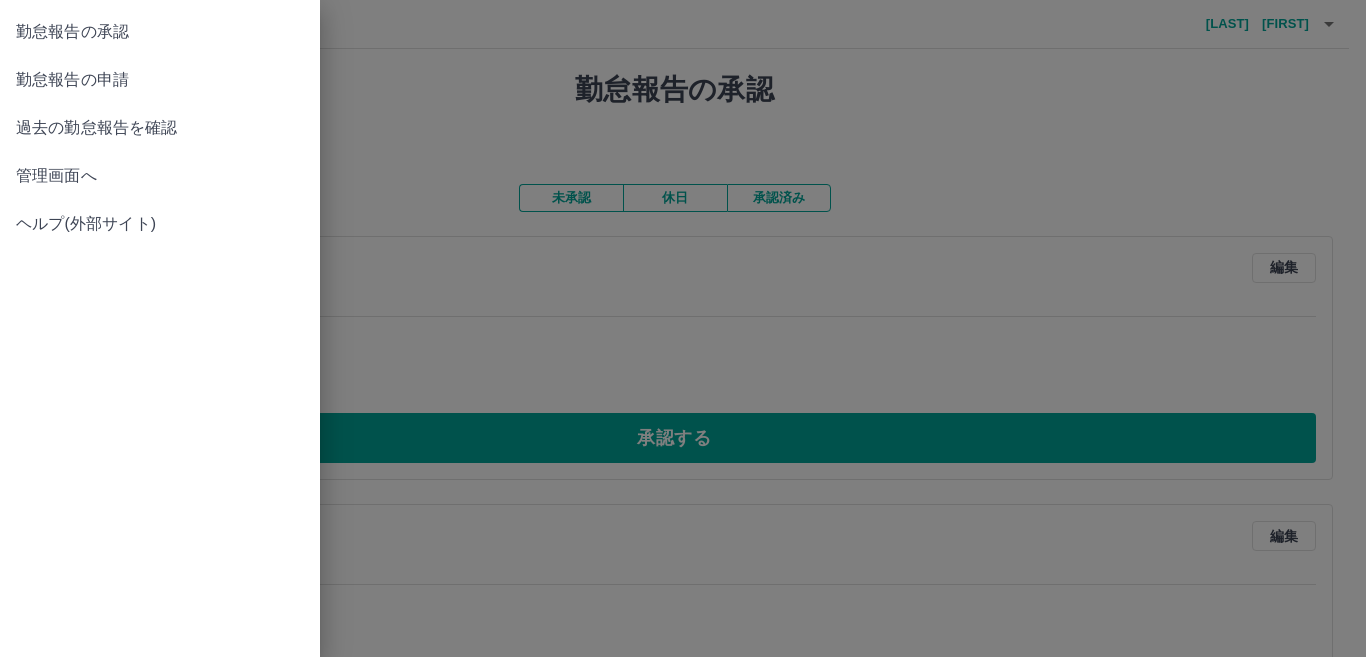 click on "勤怠報告の申請" at bounding box center [160, 80] 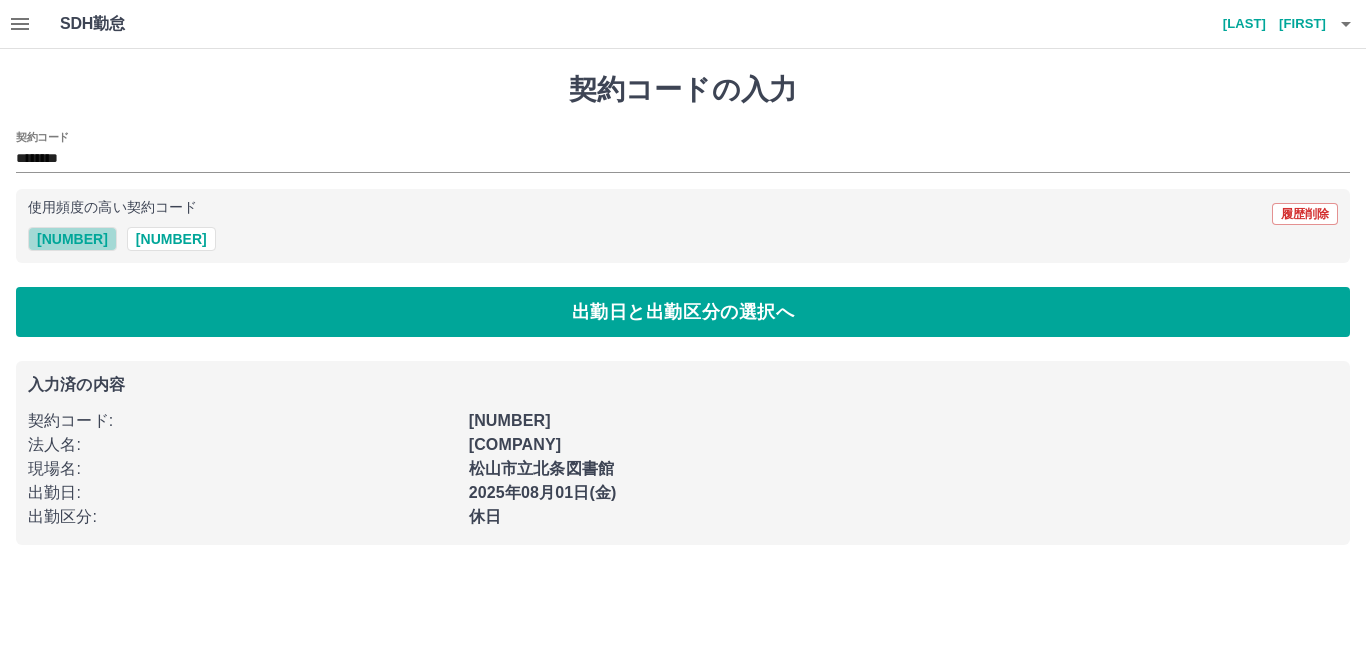 click on "[NUMBER]" at bounding box center (72, 239) 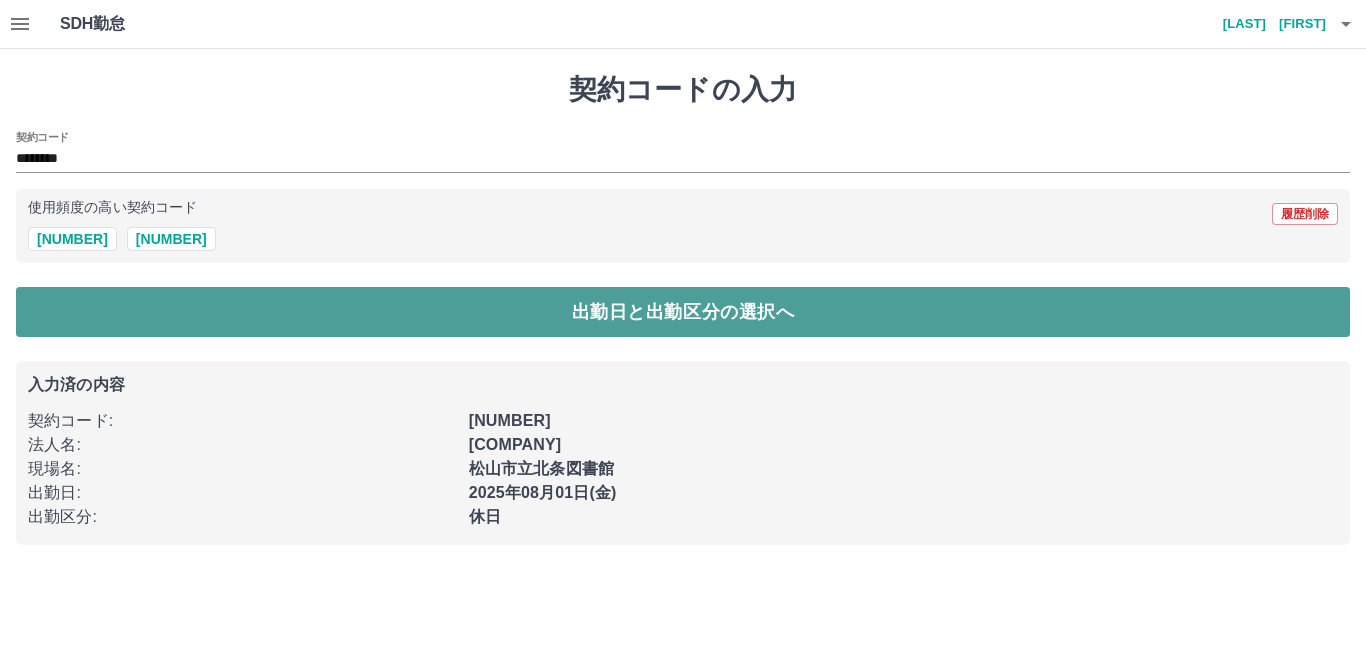 click on "出勤日と出勤区分の選択へ" at bounding box center (683, 312) 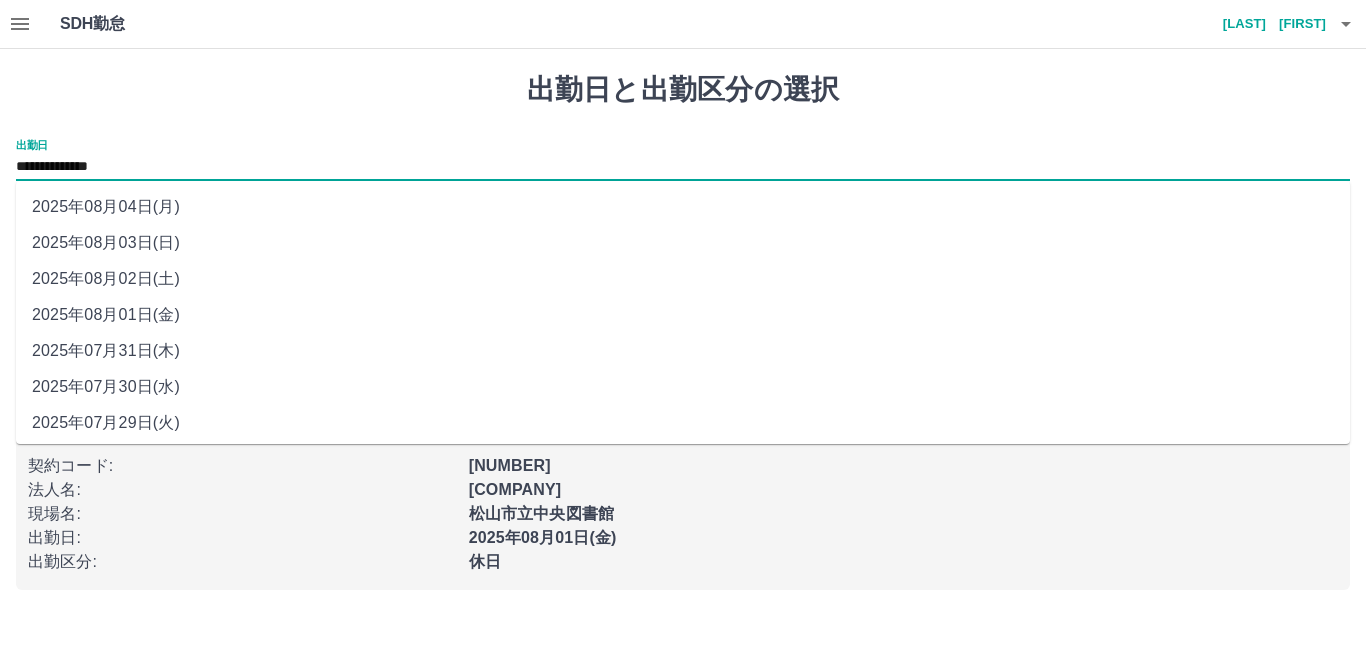 click on "**********" at bounding box center [683, 167] 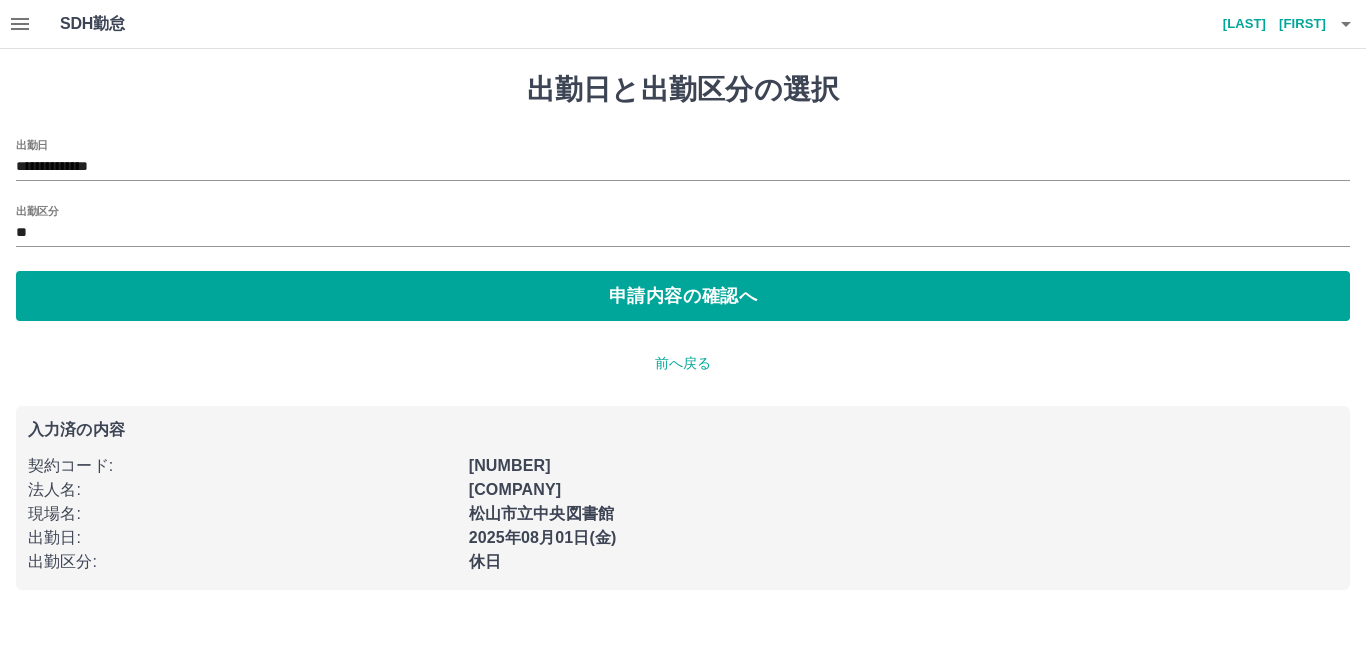 click on "**********" at bounding box center (683, 307) 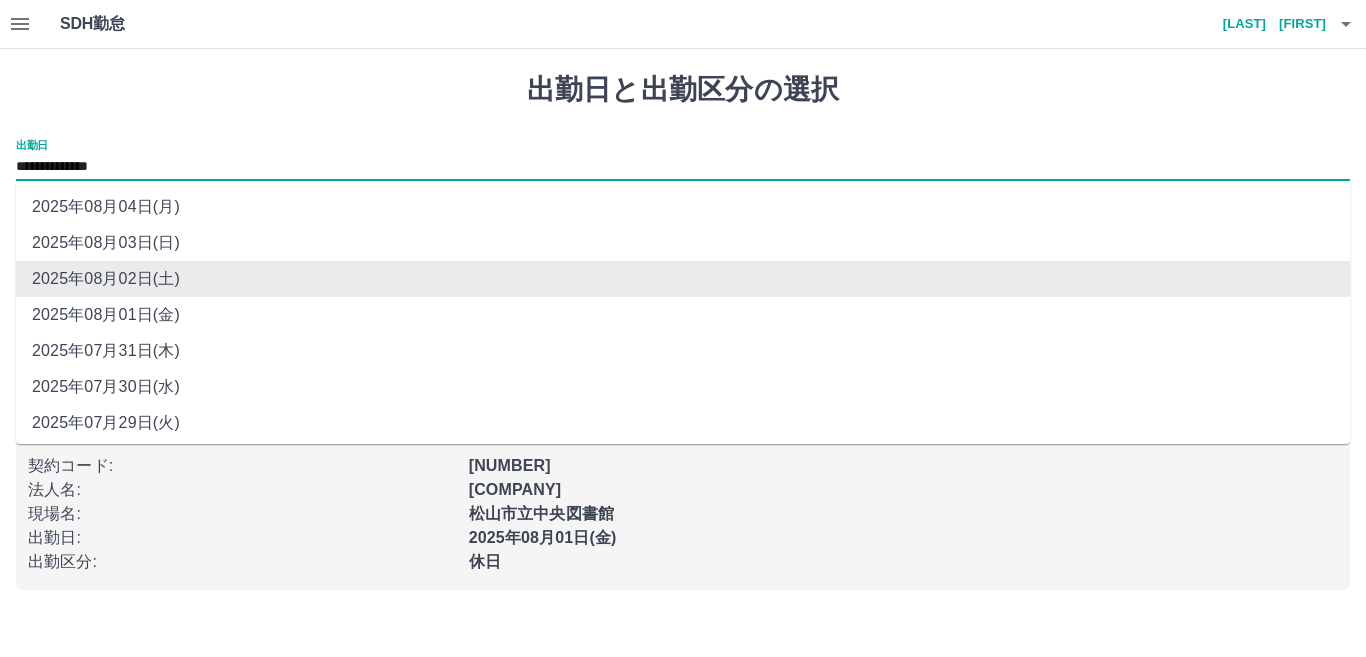 click on "**********" at bounding box center [683, 167] 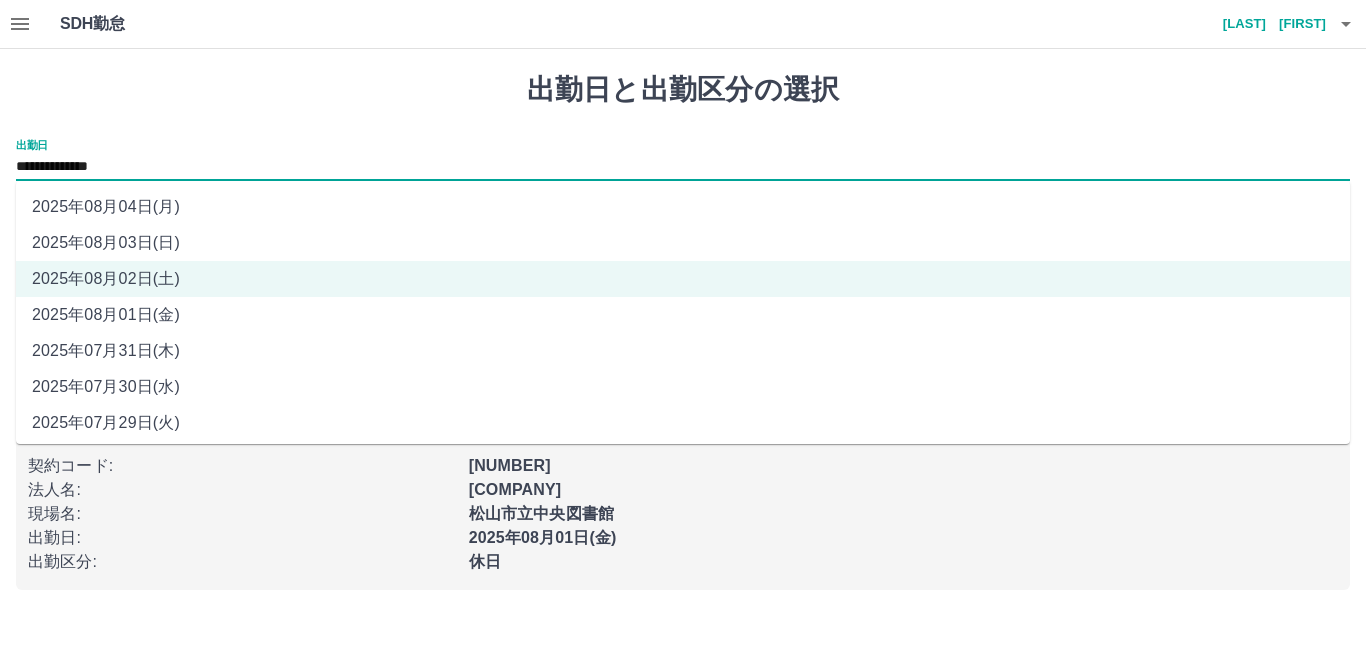 click on "2025年08月01日(金)" at bounding box center (683, 315) 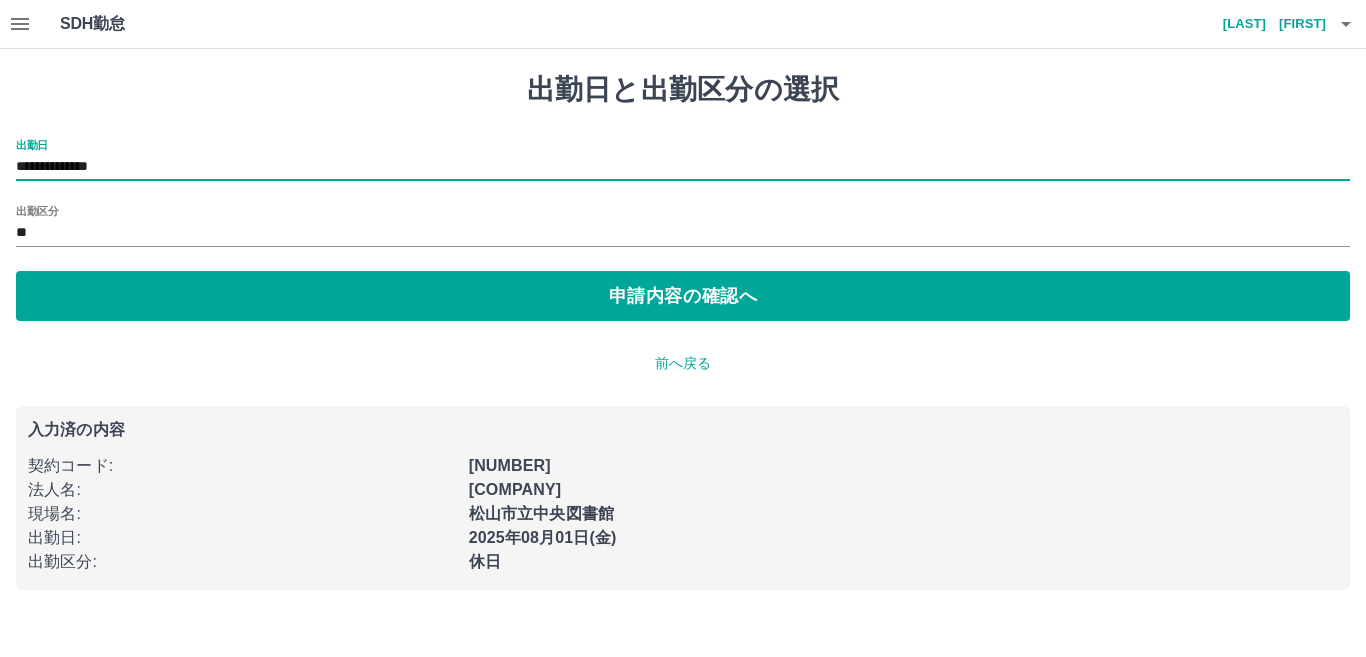 click on "**********" at bounding box center [683, 160] 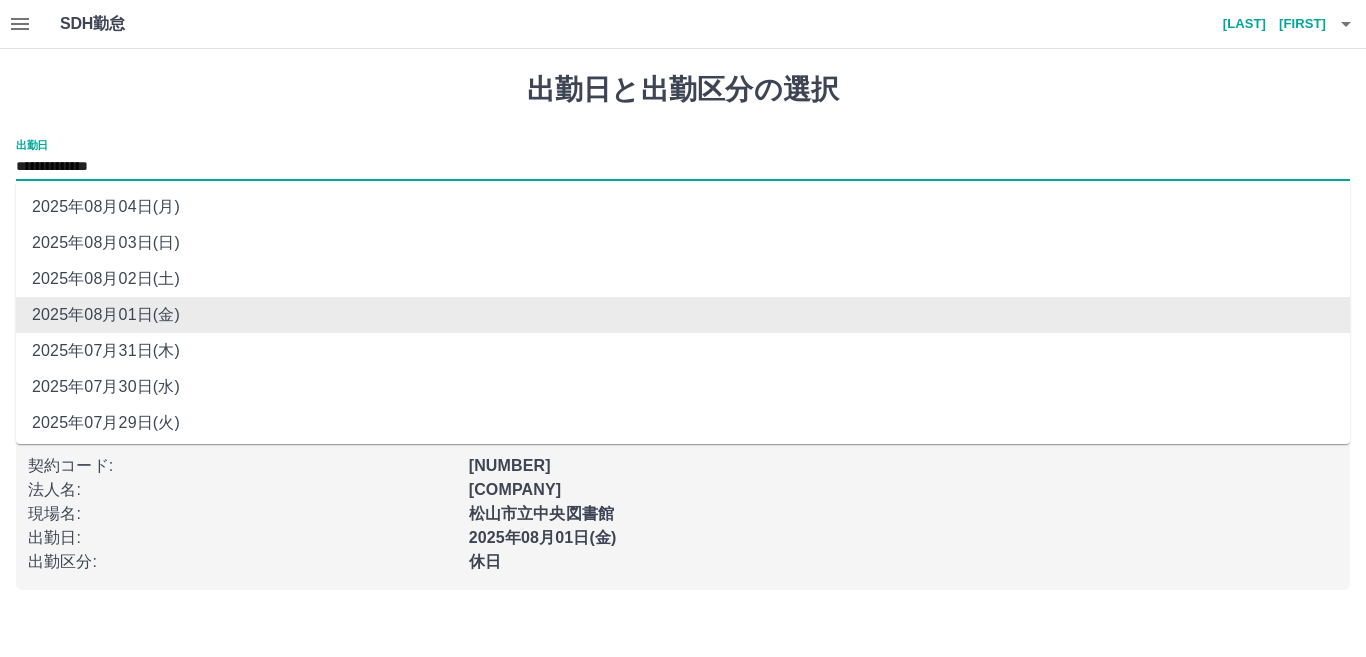 click on "**********" at bounding box center (683, 167) 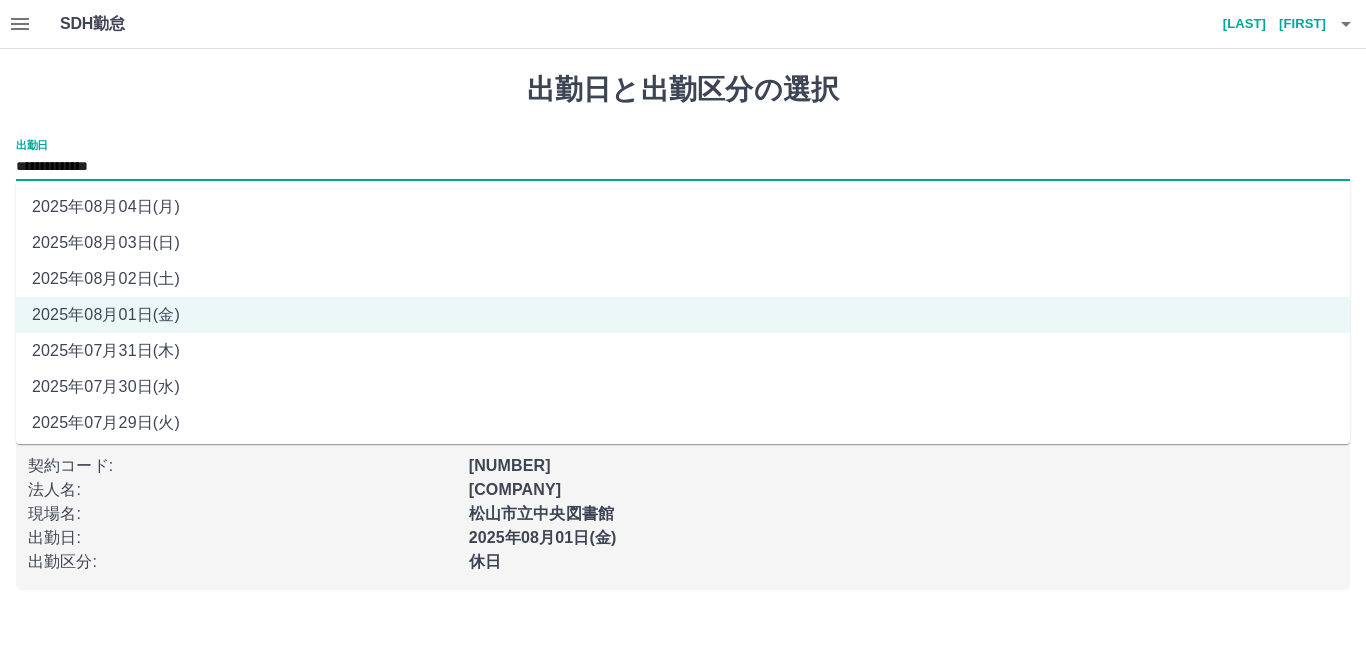 click on "2025年08月02日(土)" at bounding box center [683, 279] 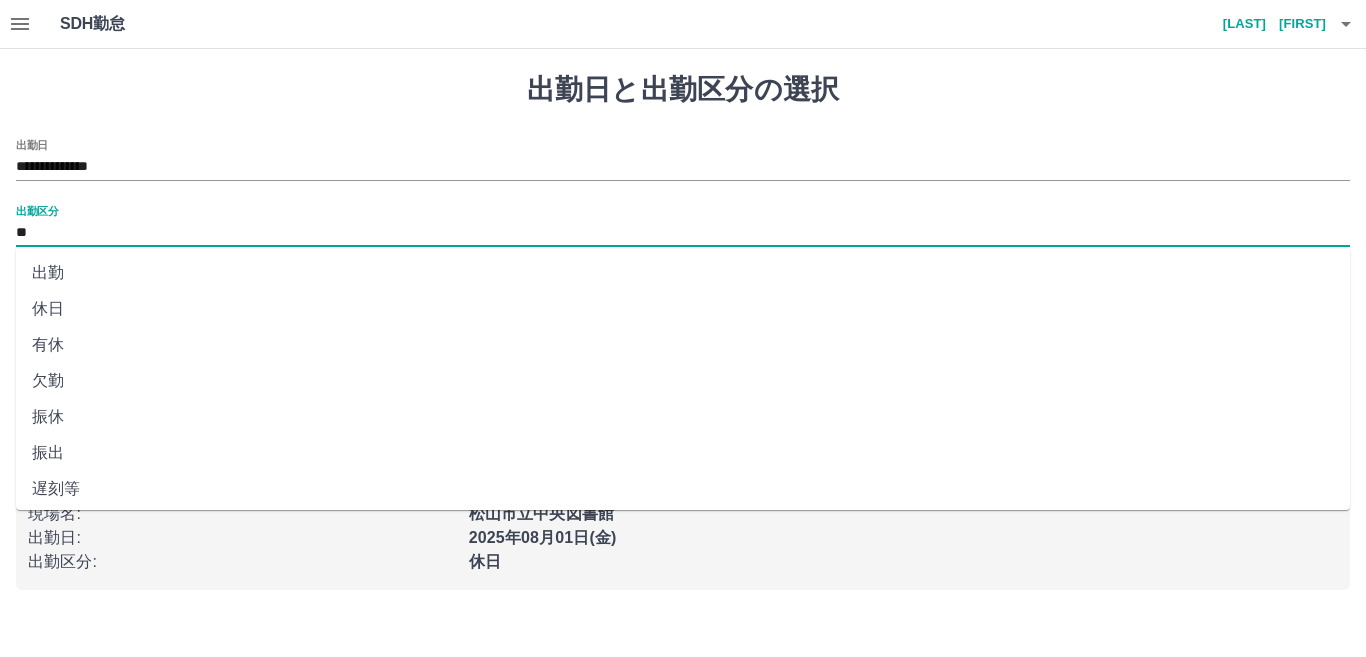 click on "**" at bounding box center [683, 233] 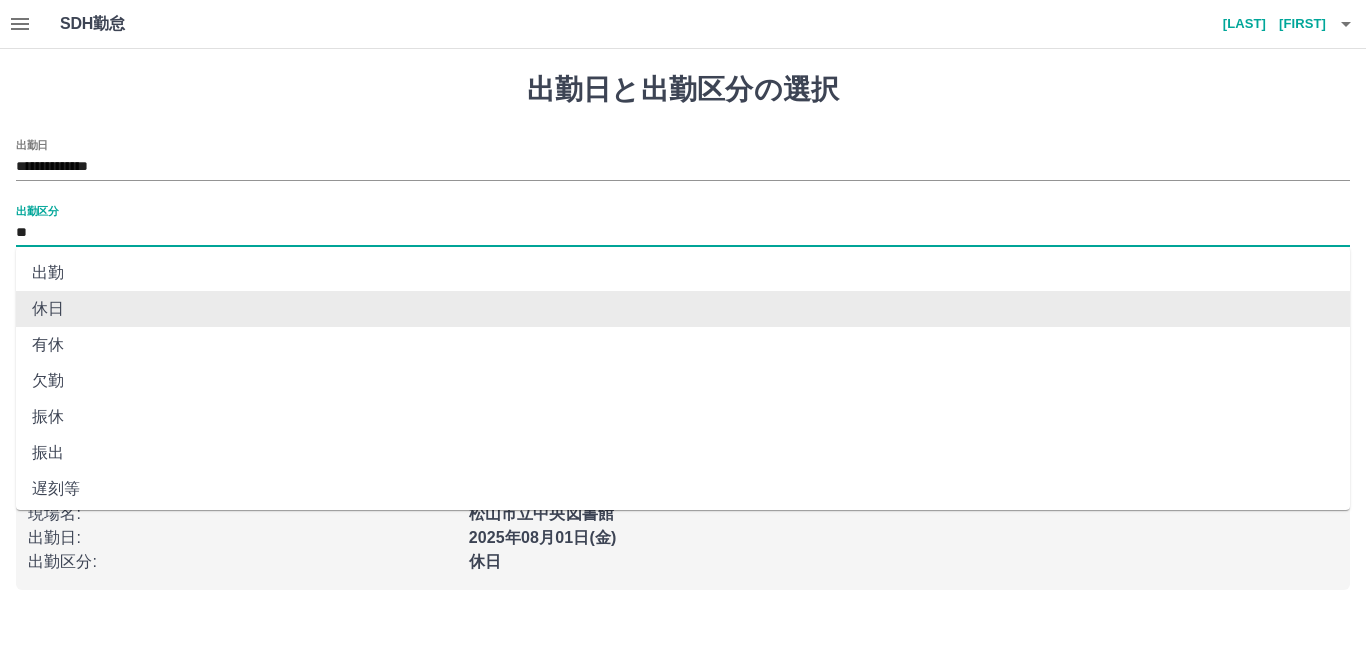 click on "**" at bounding box center [683, 233] 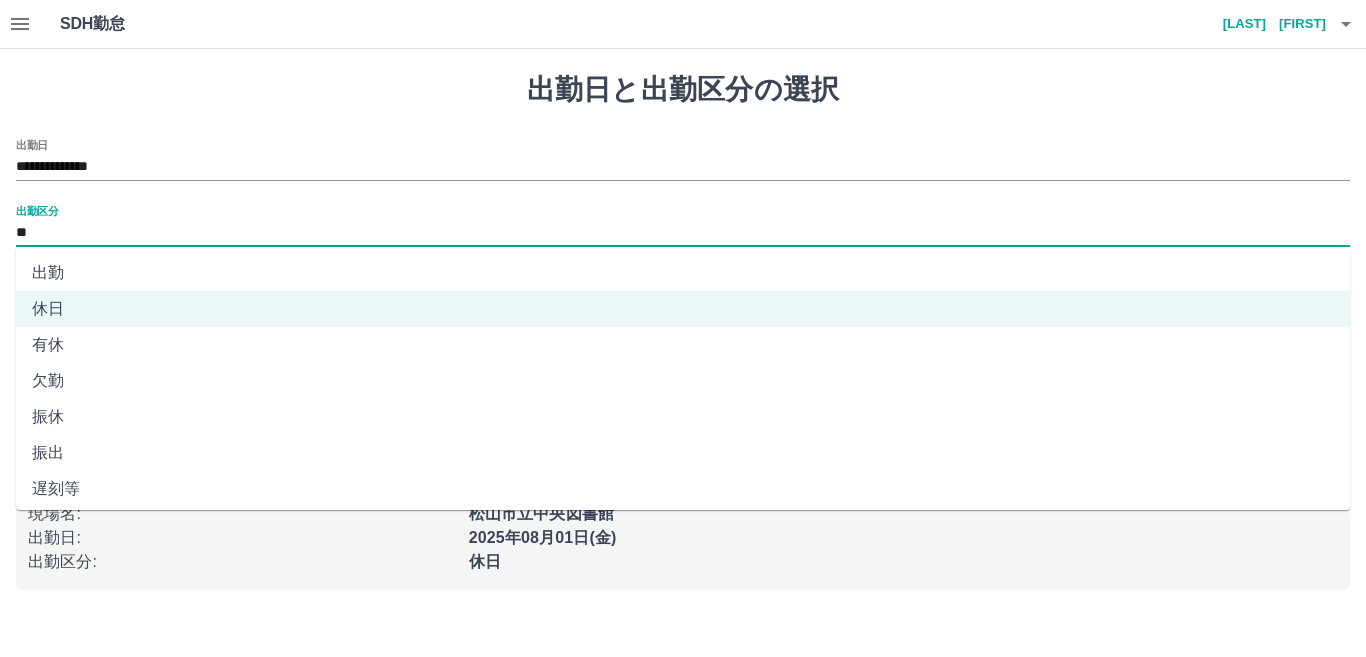 click on "出勤" at bounding box center [683, 273] 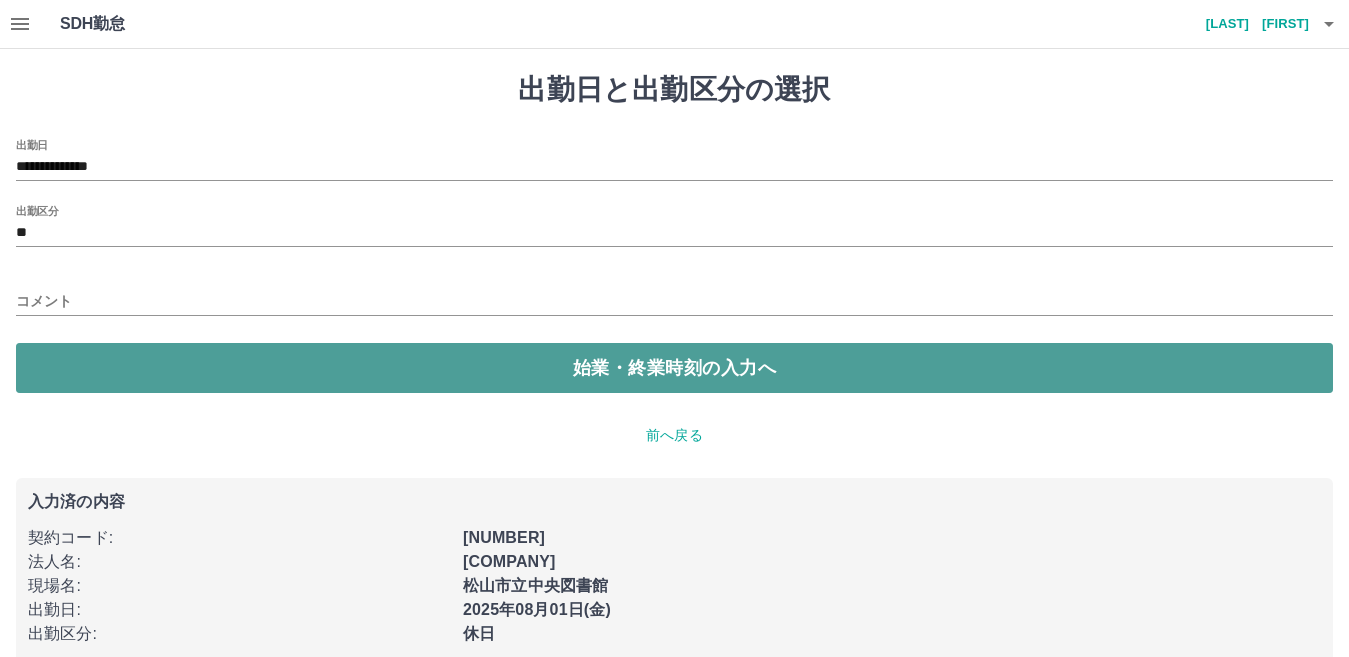 click on "始業・終業時刻の入力へ" at bounding box center (674, 368) 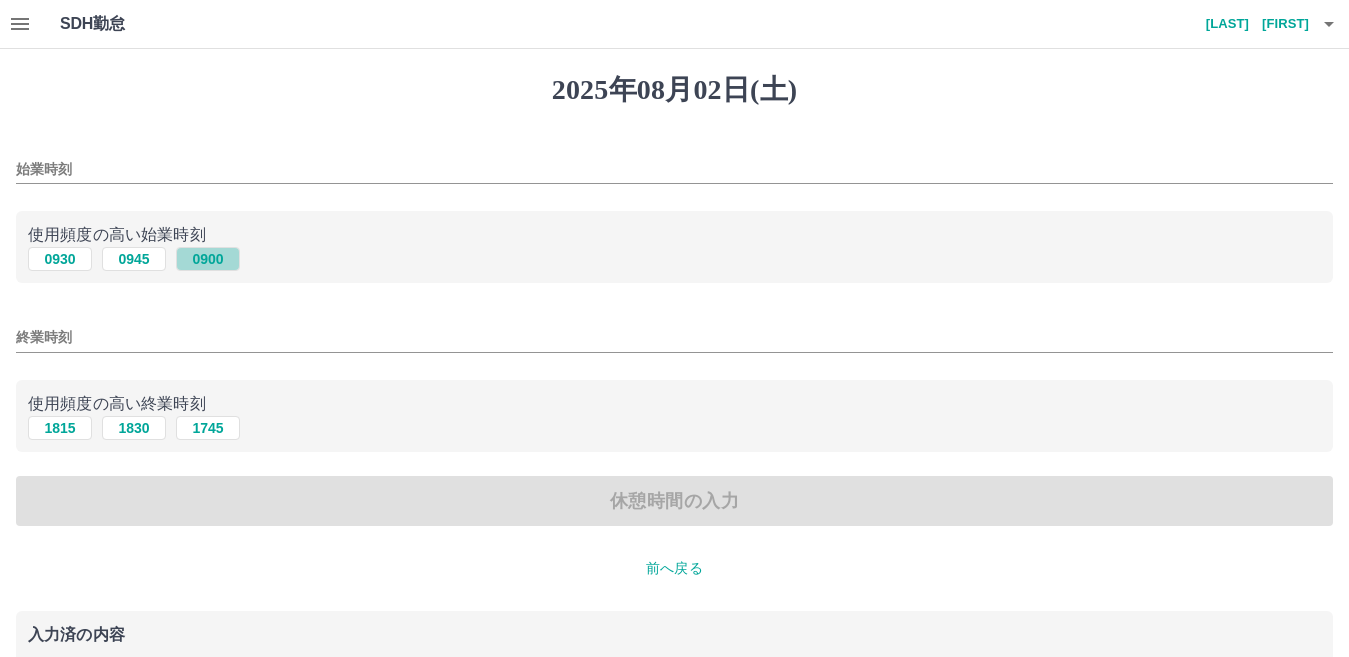 click on "0900" at bounding box center (208, 259) 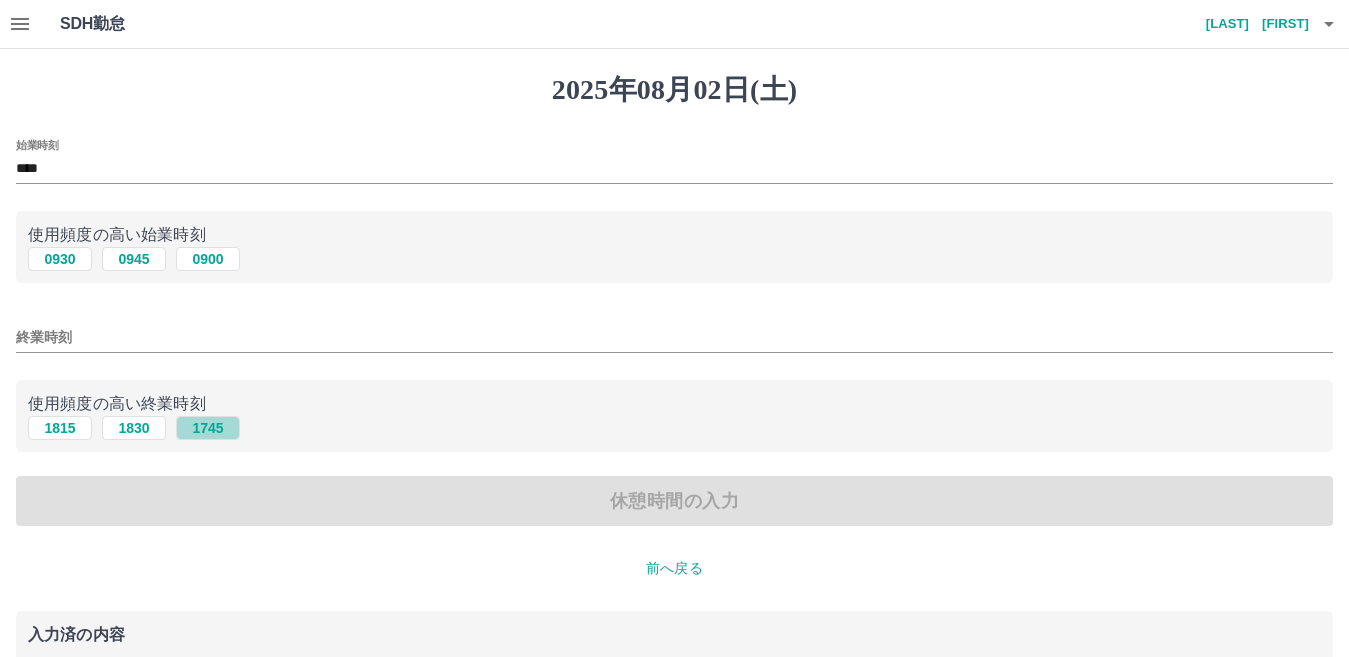 click on "1745" at bounding box center (208, 428) 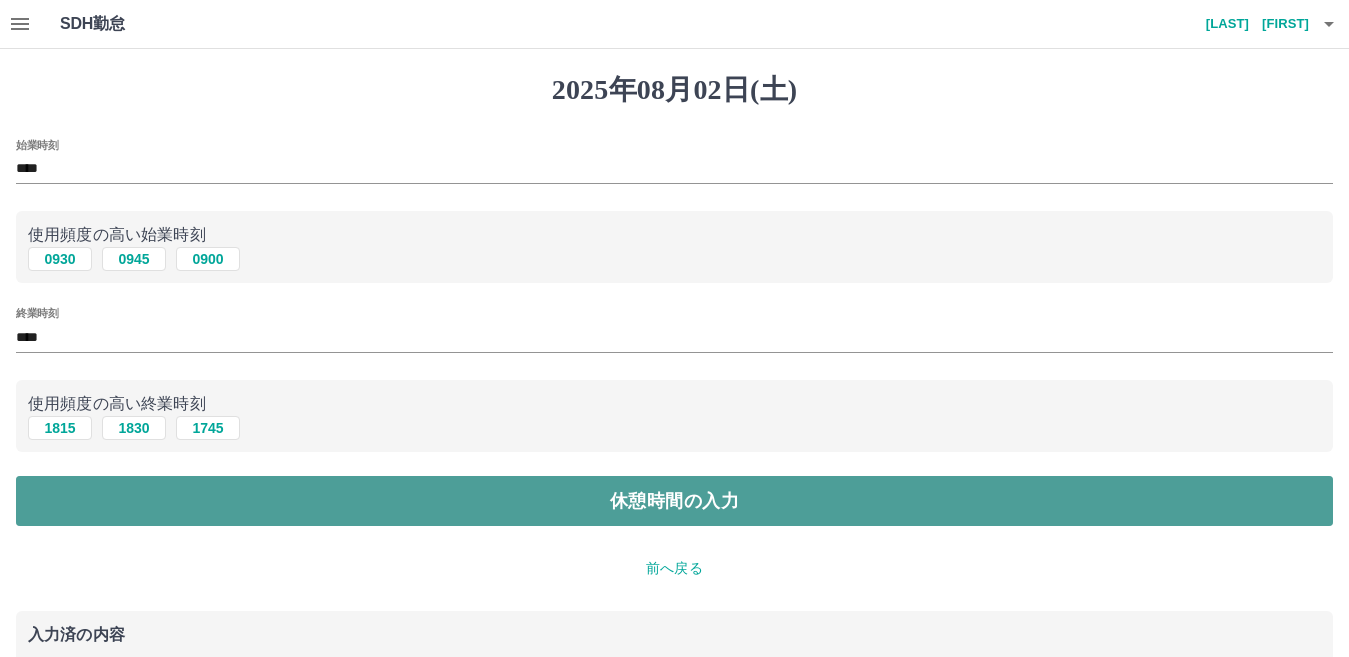 click on "休憩時間の入力" at bounding box center (674, 501) 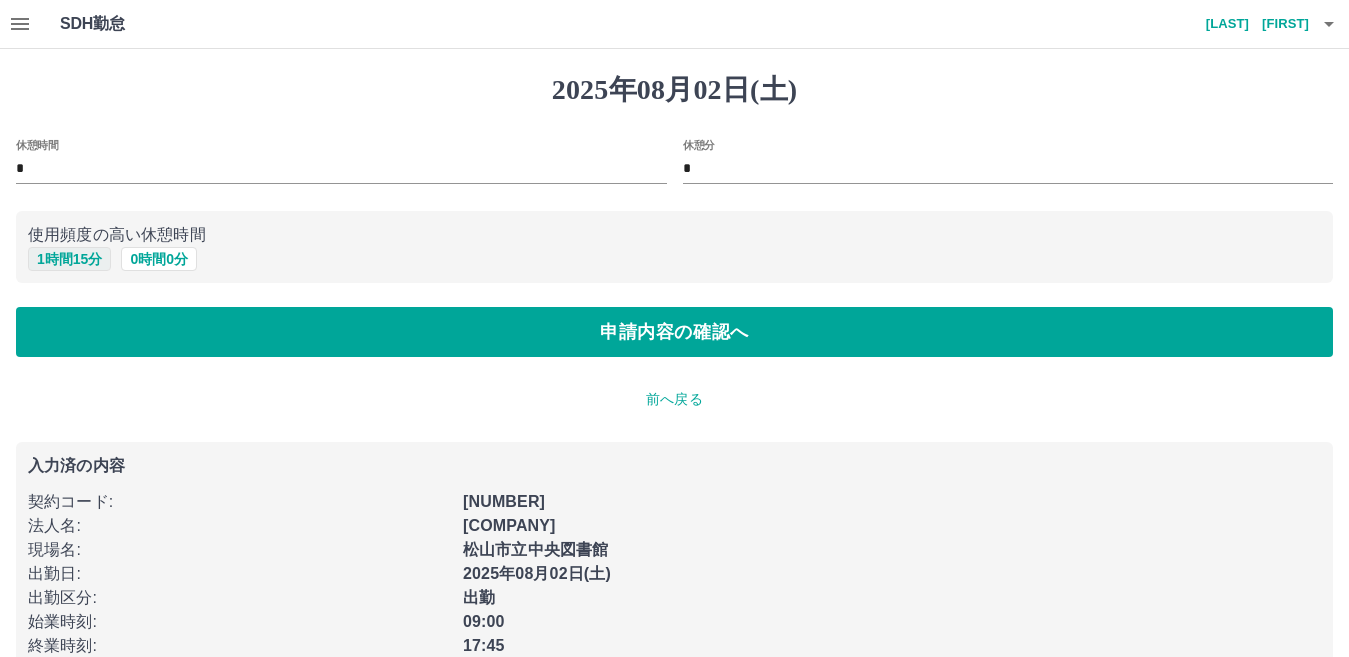 click on "1 時間 15 分" at bounding box center (69, 259) 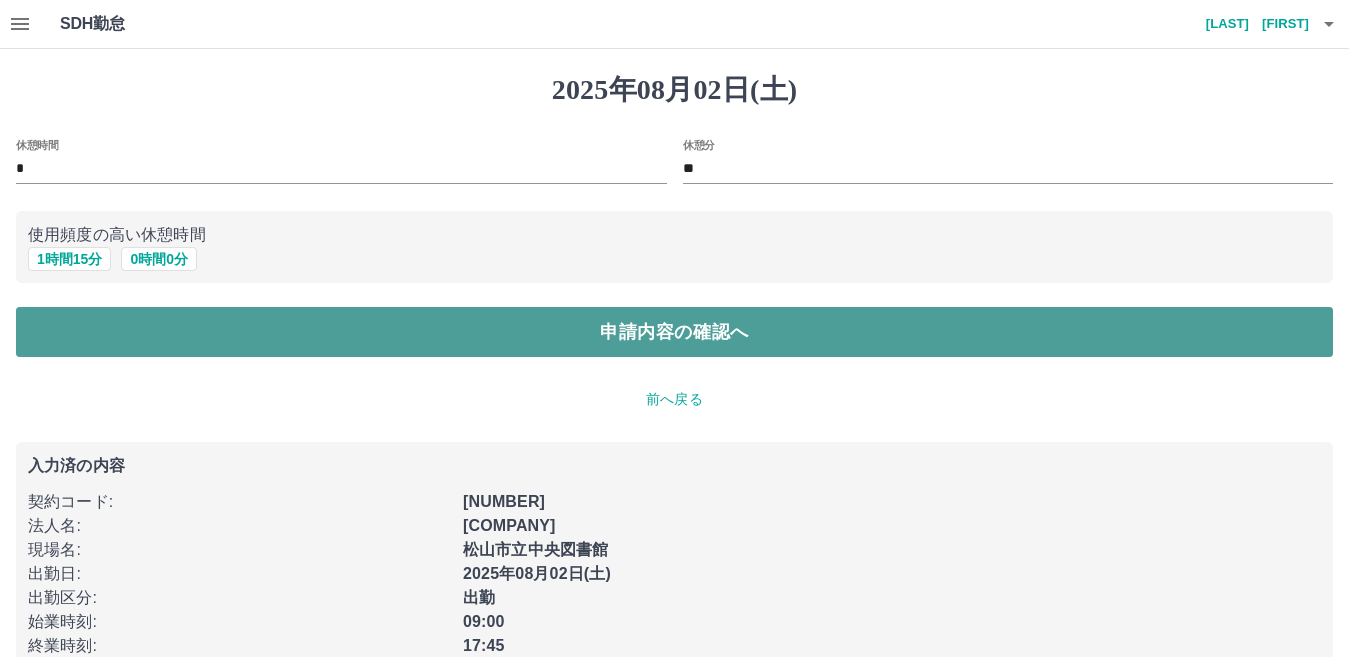 click on "申請内容の確認へ" at bounding box center (674, 332) 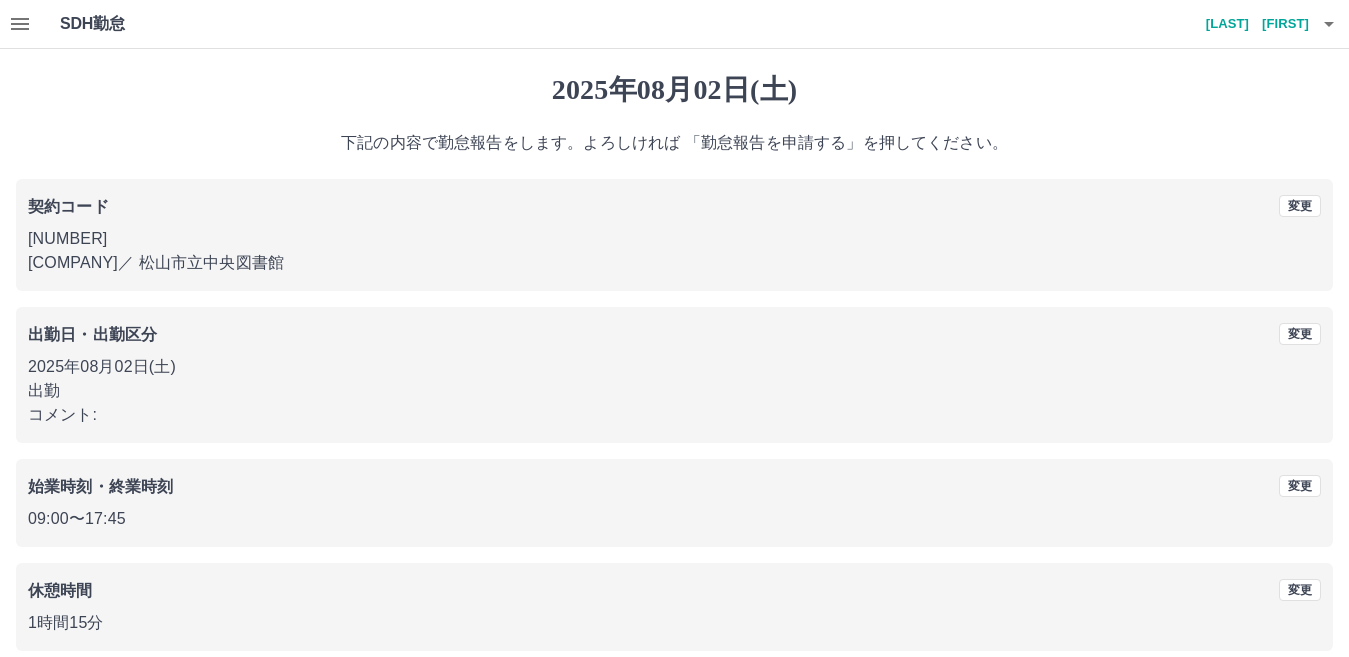 scroll, scrollTop: 92, scrollLeft: 0, axis: vertical 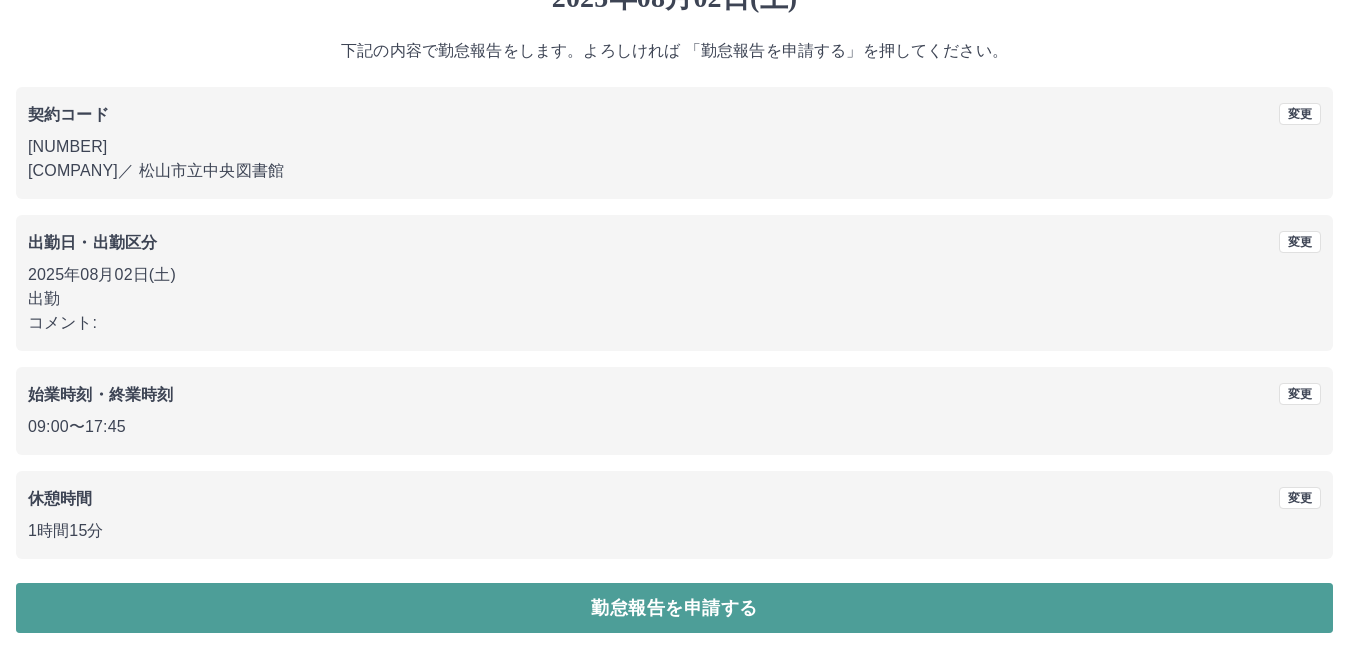 click on "勤怠報告を申請する" at bounding box center (674, 608) 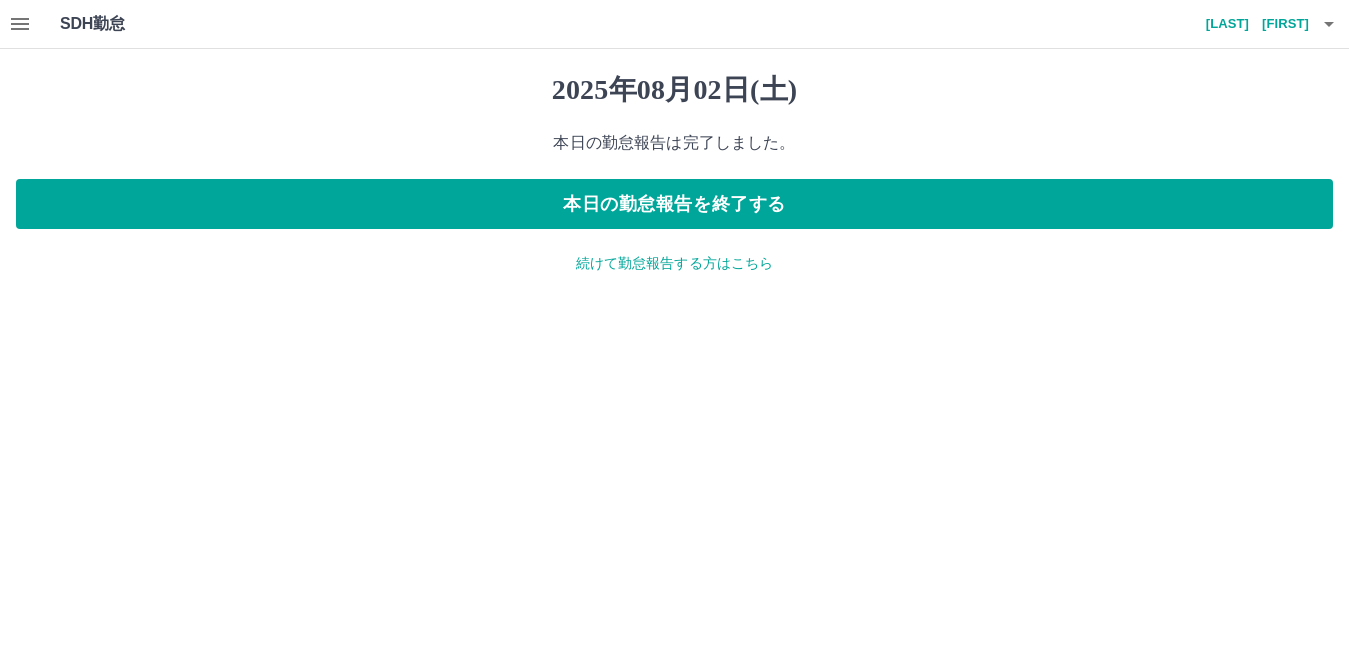scroll, scrollTop: 0, scrollLeft: 0, axis: both 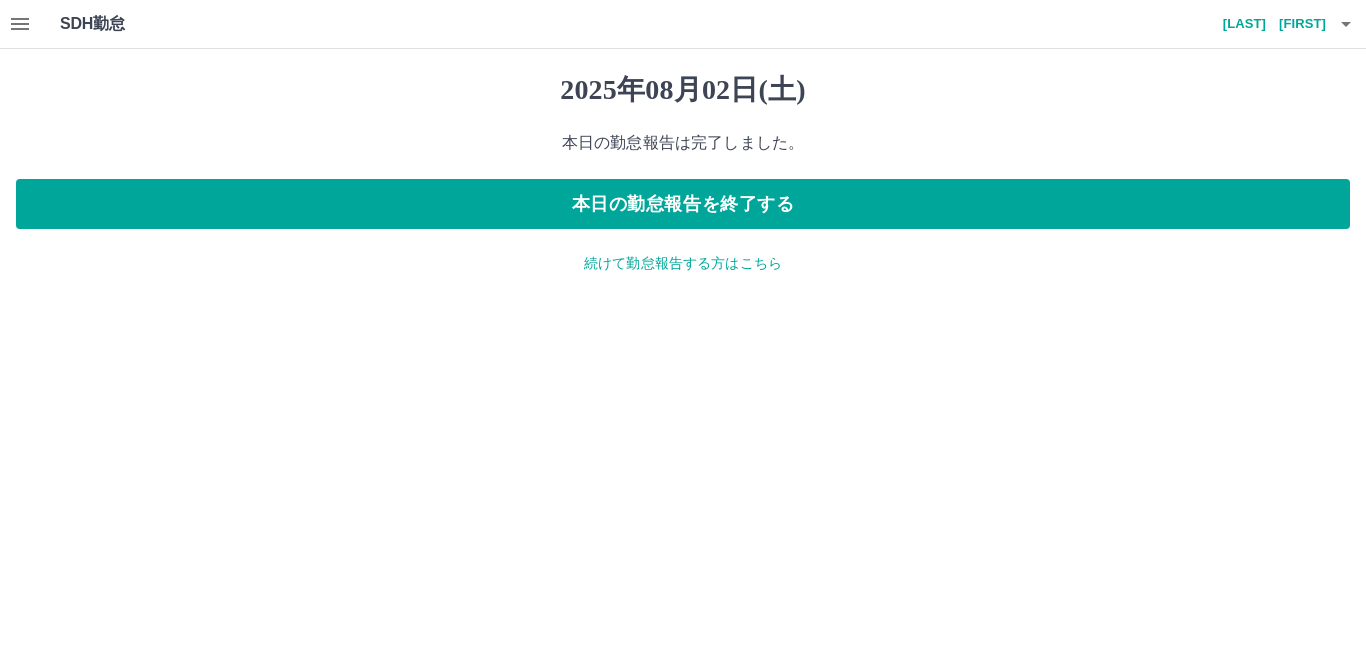 click on "続けて勤怠報告する方はこちら" at bounding box center (683, 263) 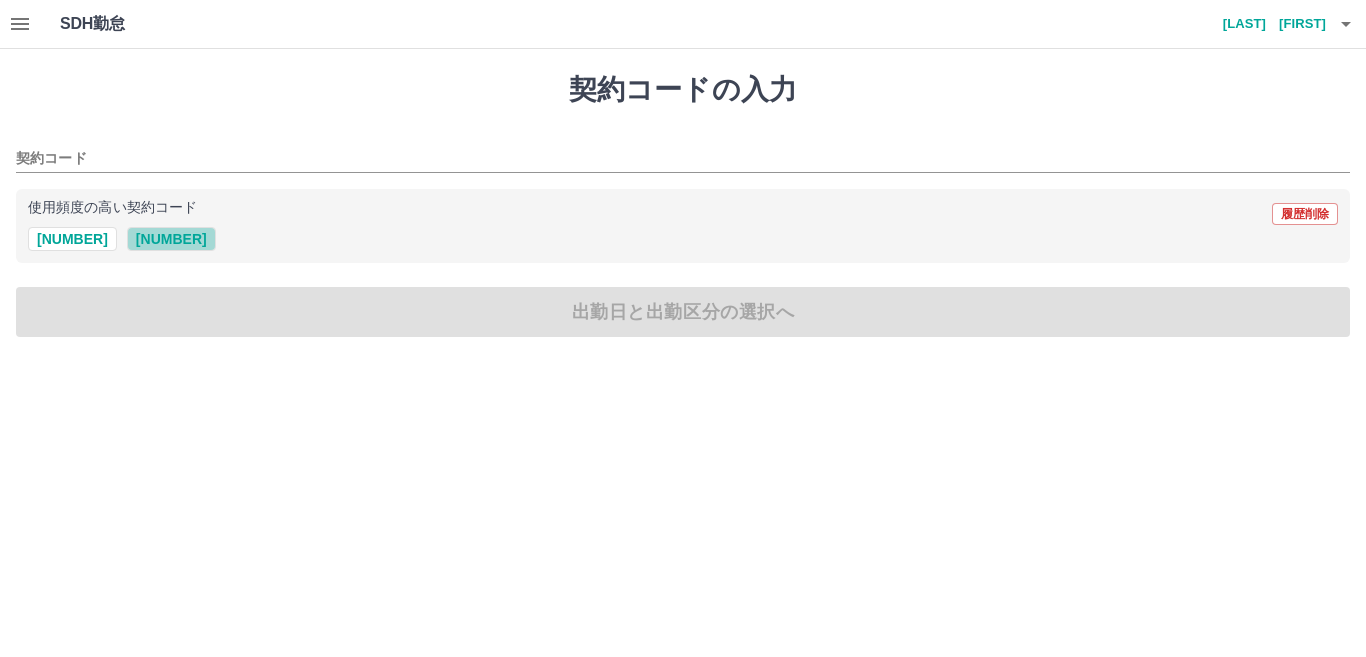 click on "[NUMBER]" at bounding box center [171, 239] 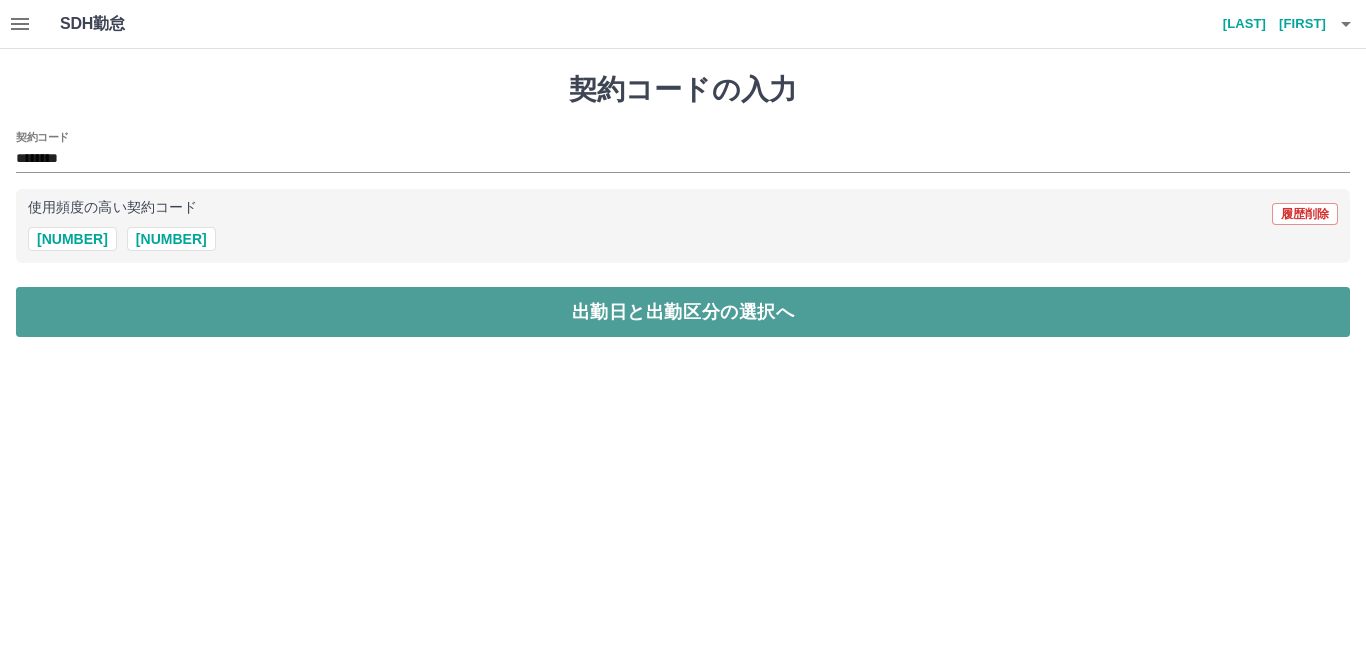click on "出勤日と出勤区分の選択へ" at bounding box center (683, 312) 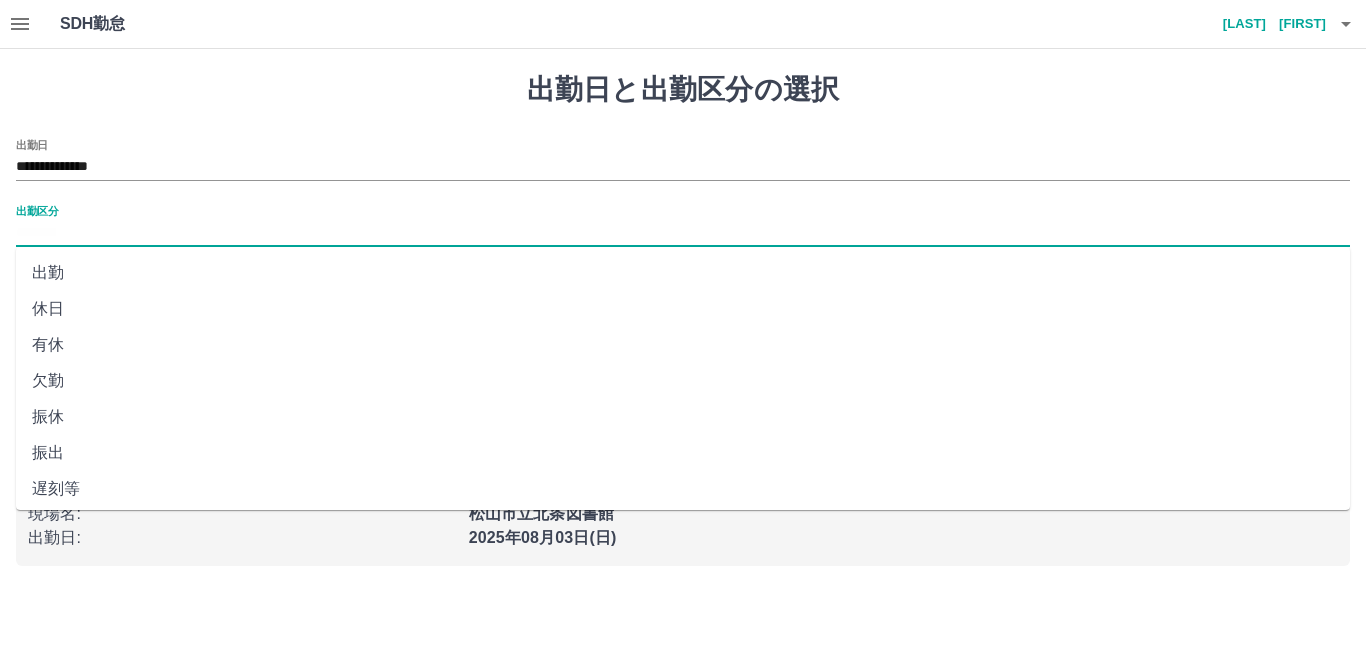 click on "出勤区分" at bounding box center (683, 233) 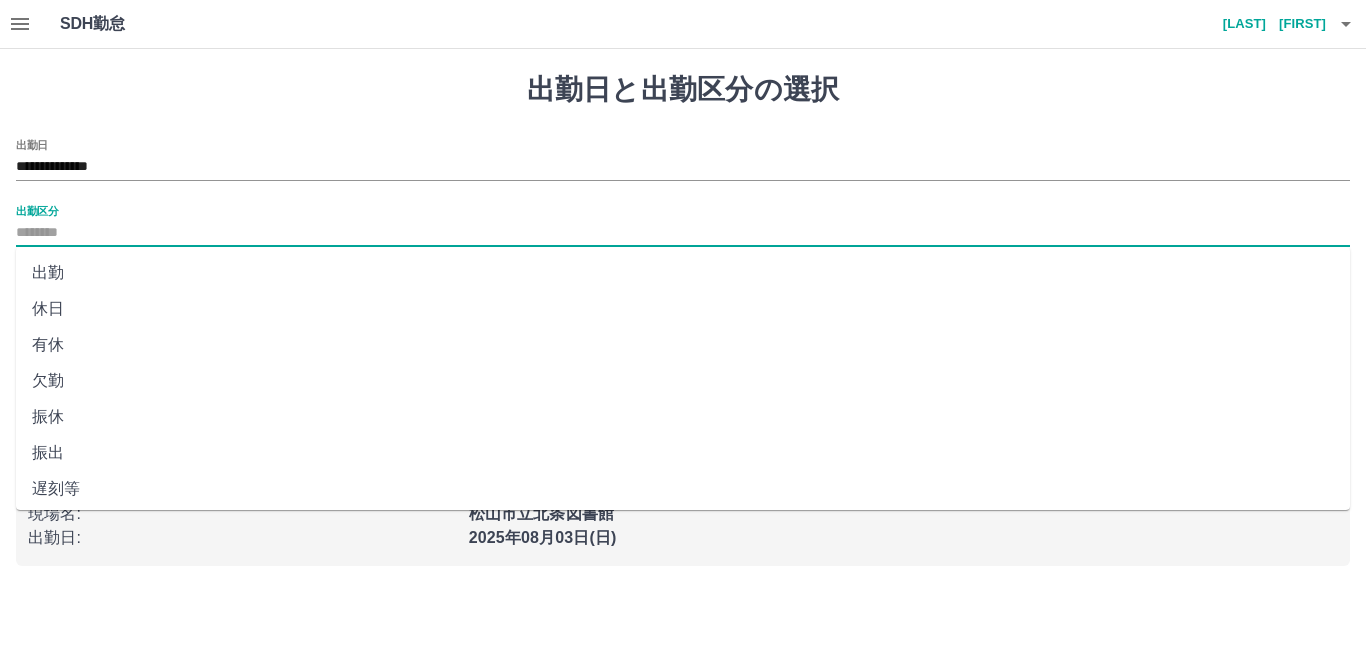 click on "出勤" at bounding box center [683, 273] 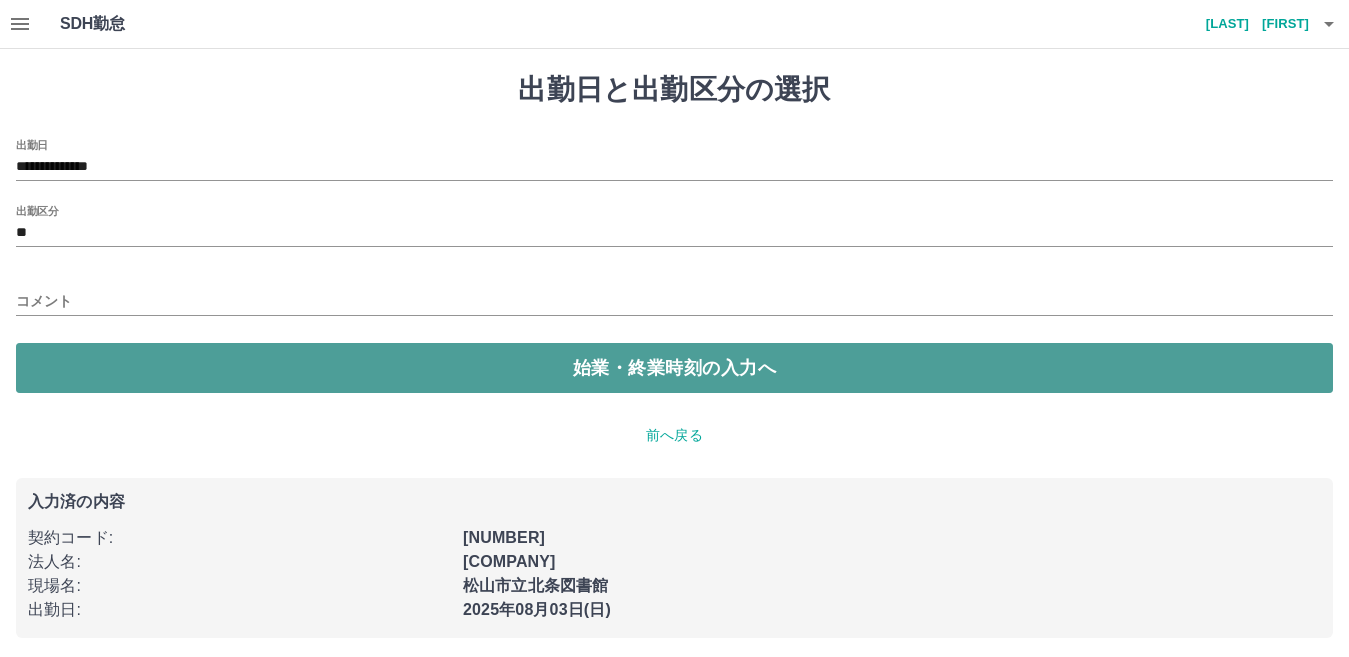 click on "始業・終業時刻の入力へ" at bounding box center [674, 368] 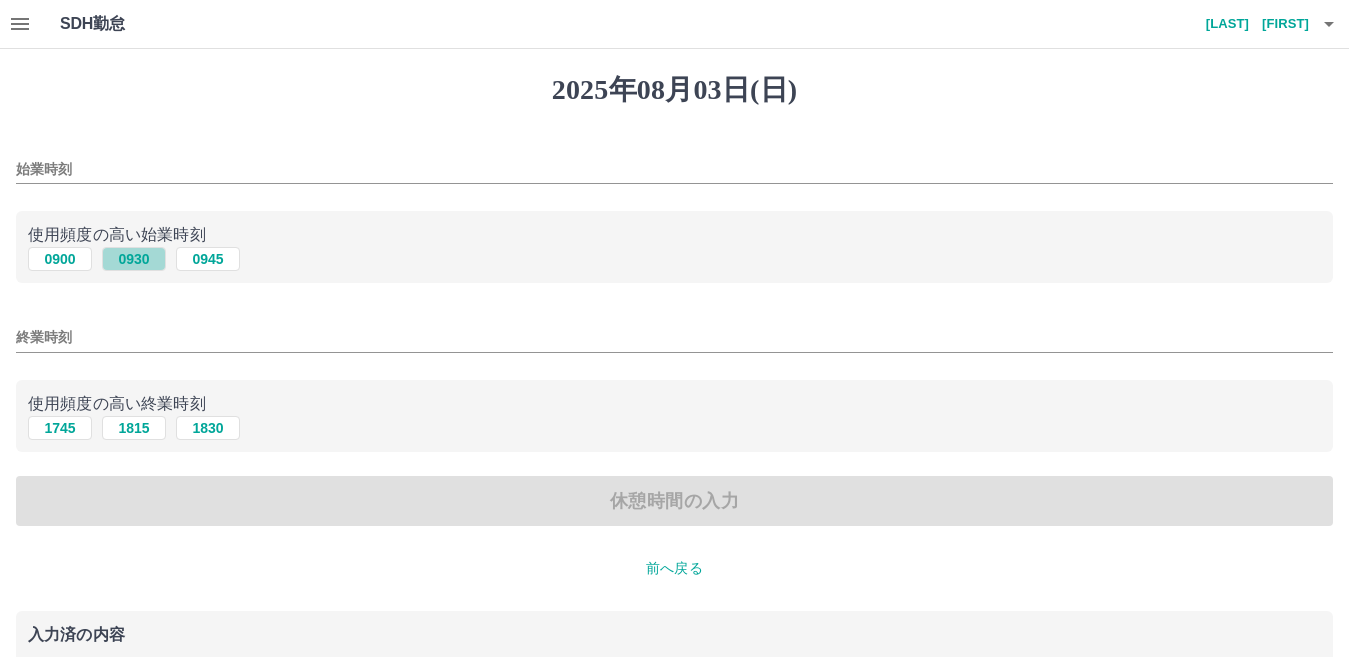 click on "0930" at bounding box center (134, 259) 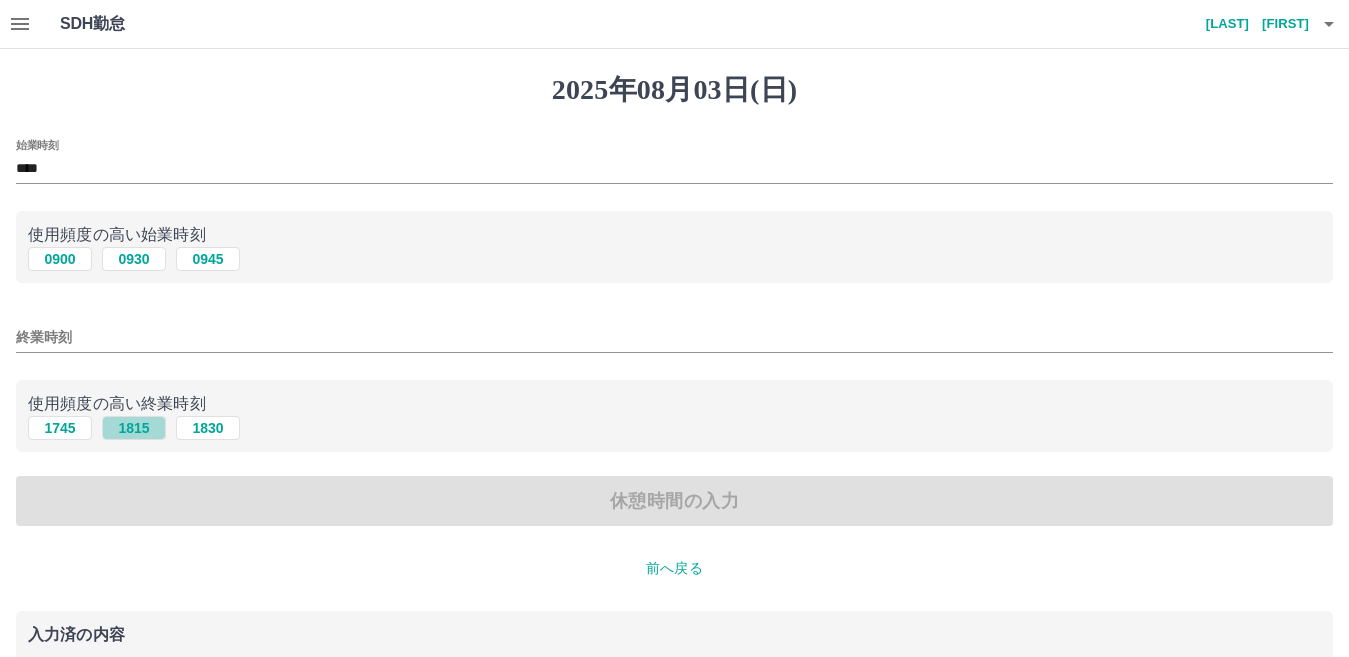 click on "1815" at bounding box center [134, 428] 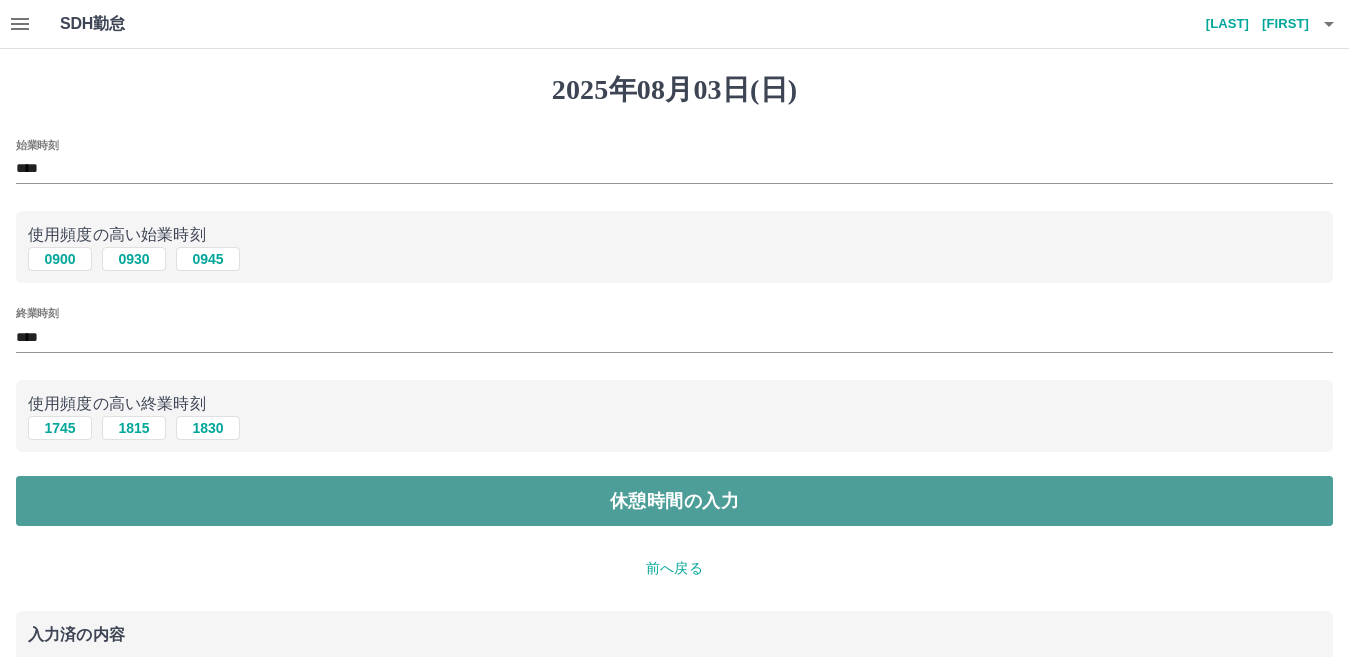 click on "休憩時間の入力" at bounding box center [674, 501] 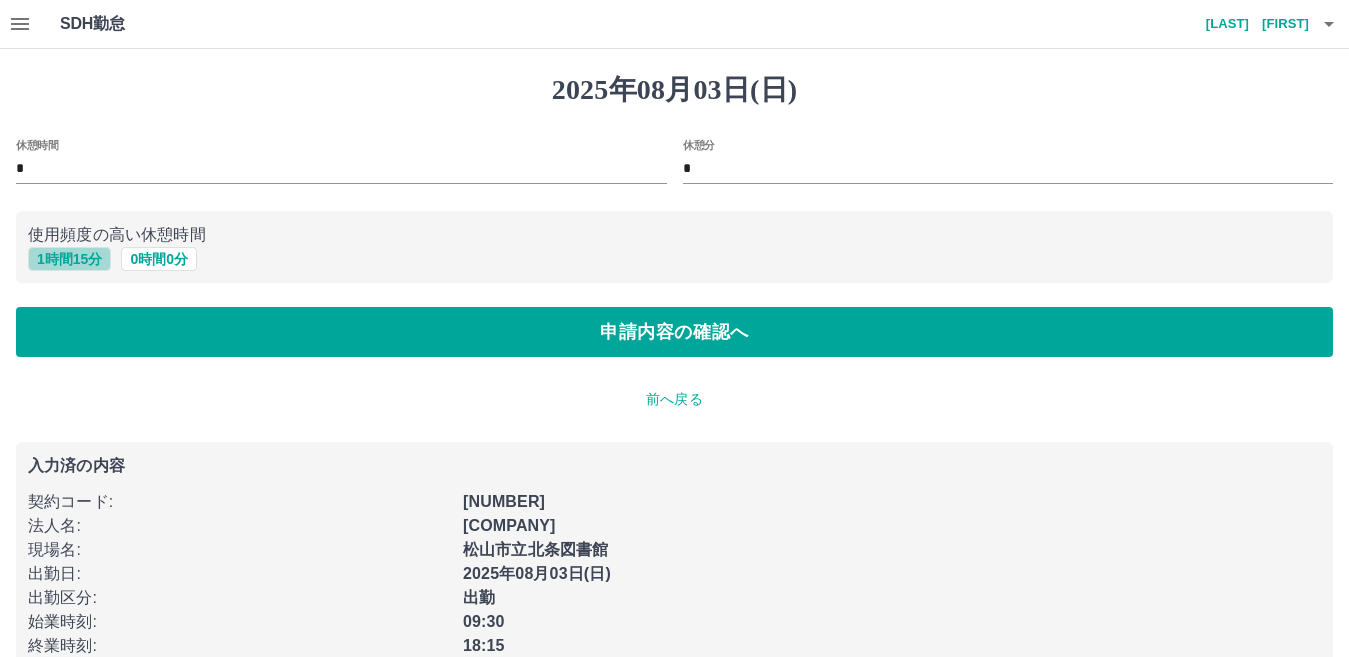 click on "1 時間 15 分" at bounding box center (69, 259) 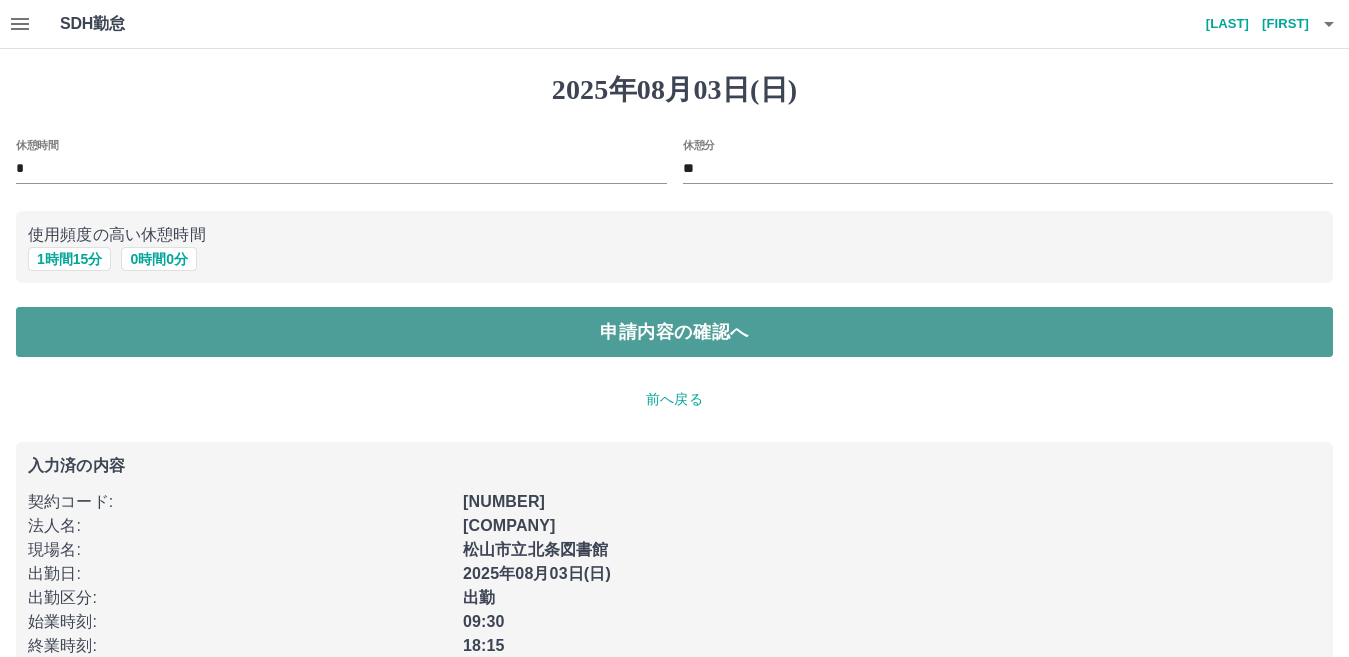 click on "申請内容の確認へ" at bounding box center (674, 332) 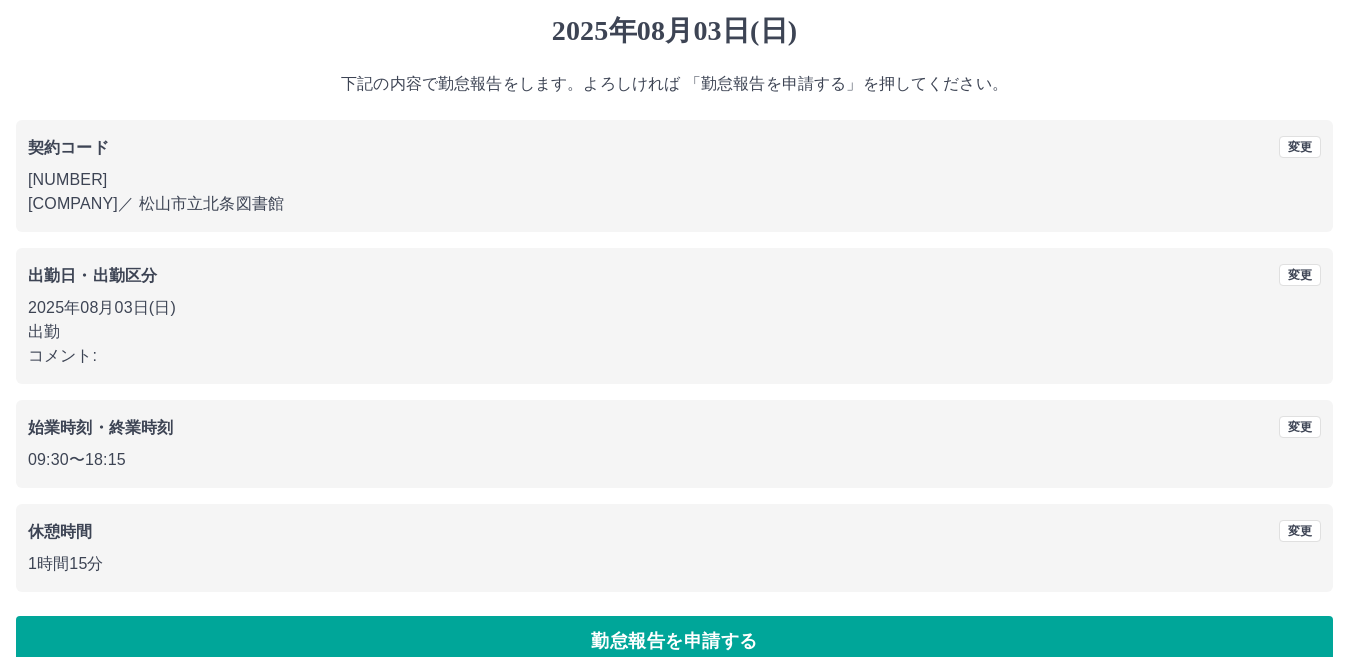 scroll, scrollTop: 92, scrollLeft: 0, axis: vertical 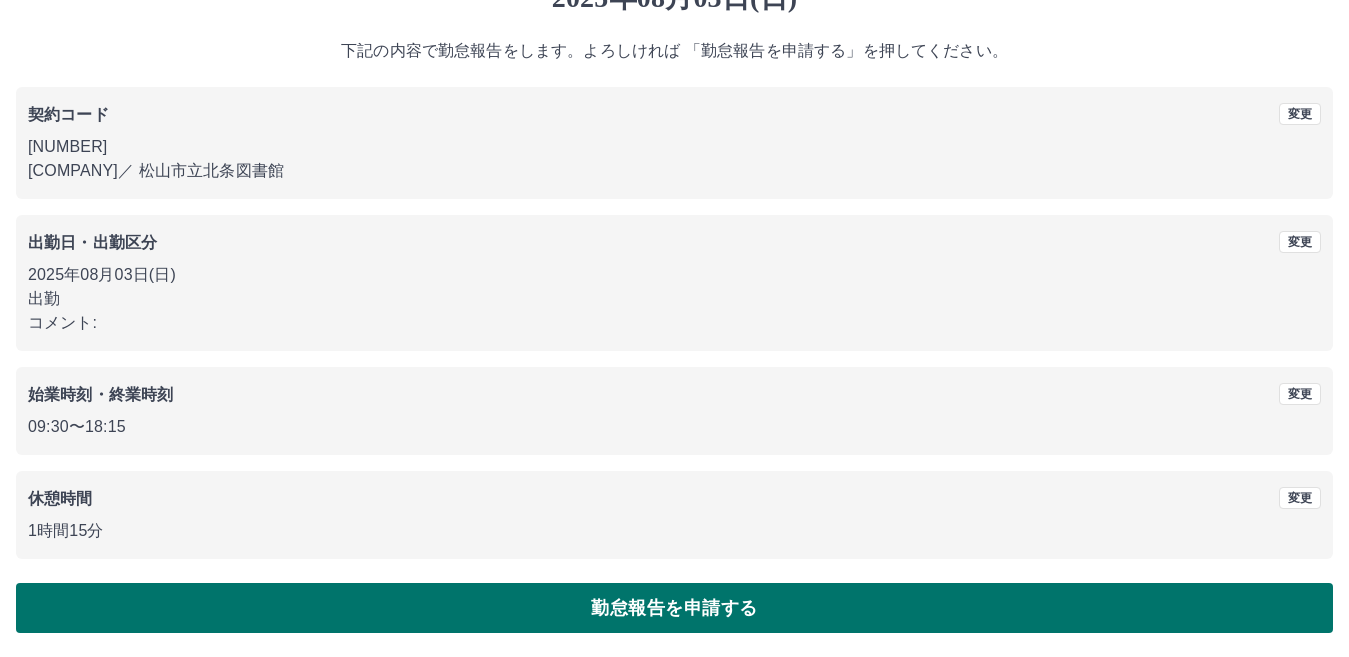 click on "勤怠報告を申請する" at bounding box center [674, 608] 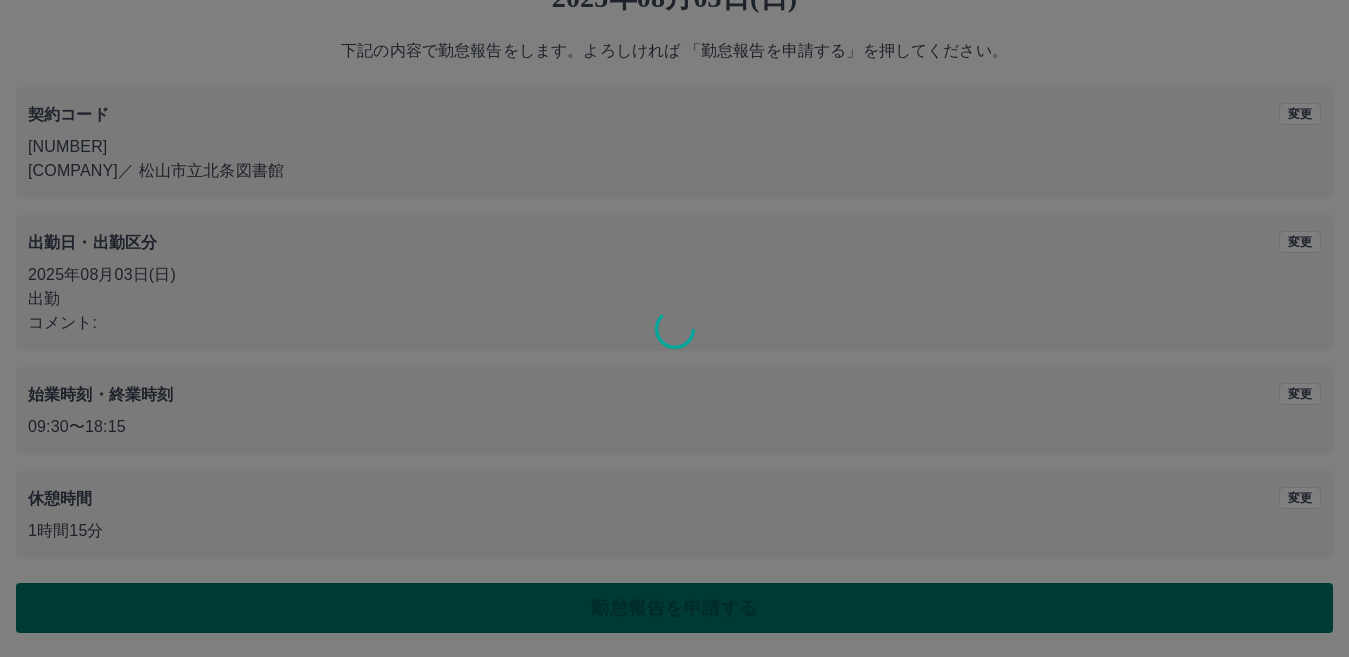 scroll, scrollTop: 0, scrollLeft: 0, axis: both 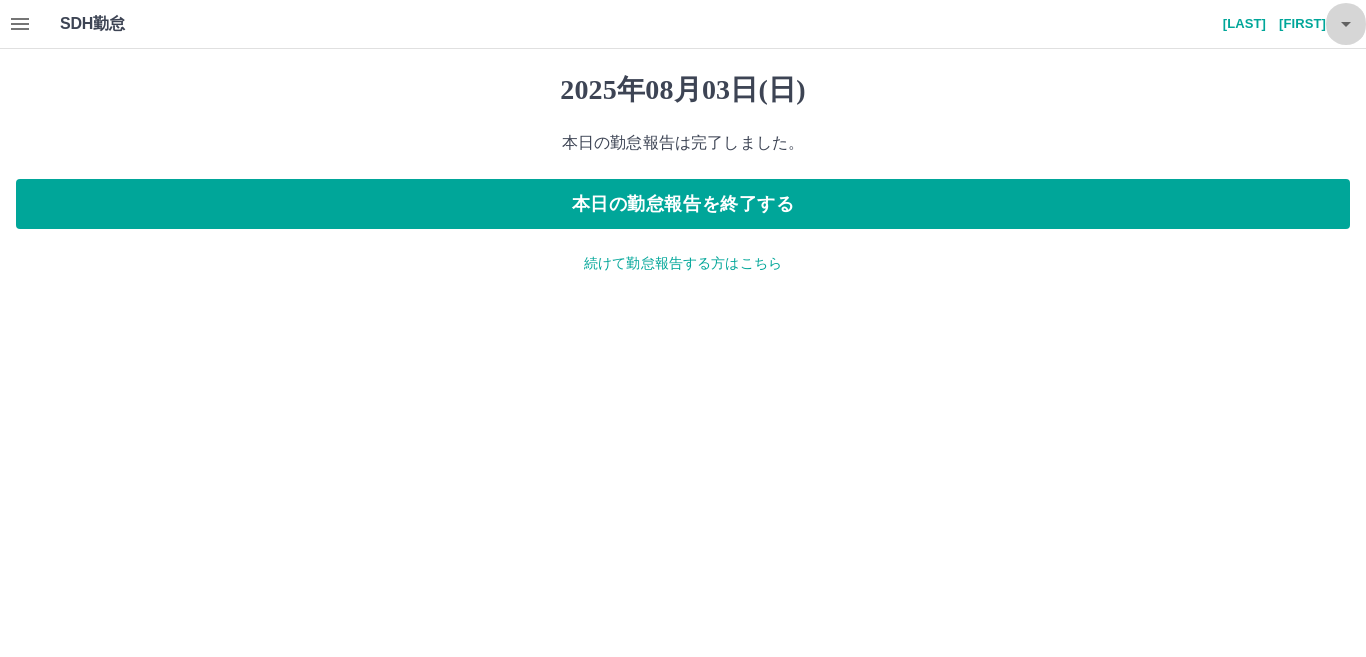 click 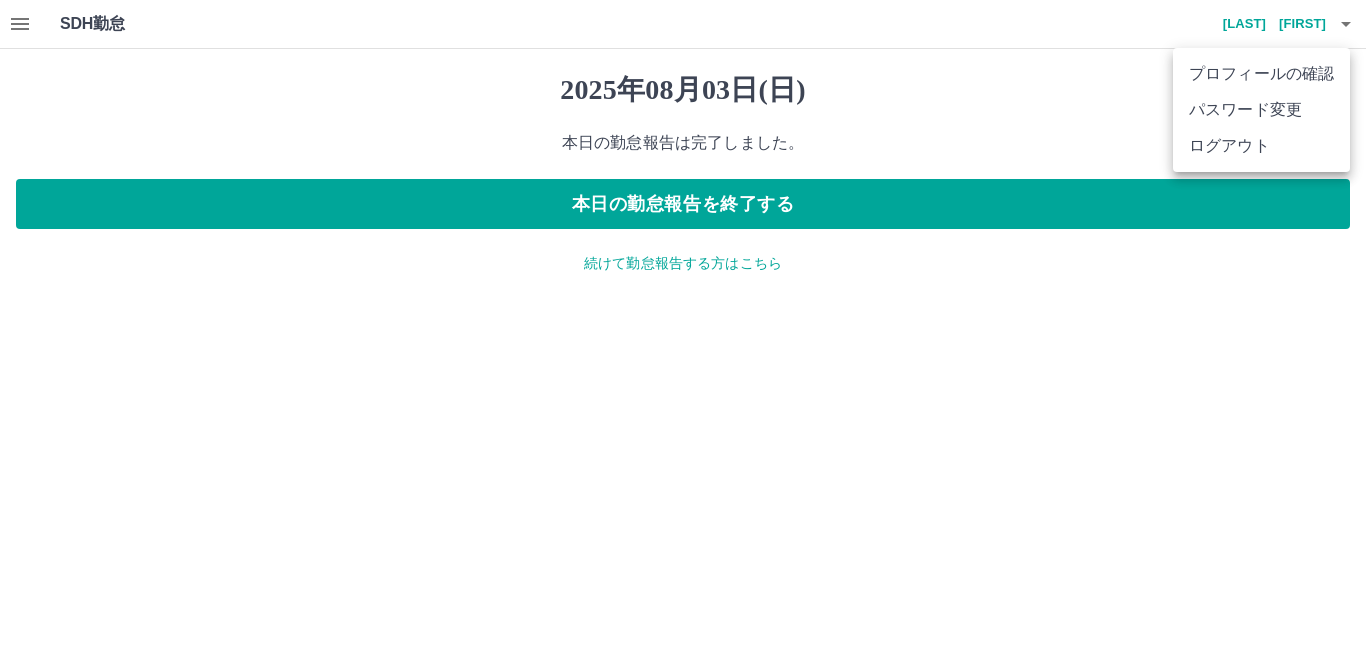 click at bounding box center [683, 328] 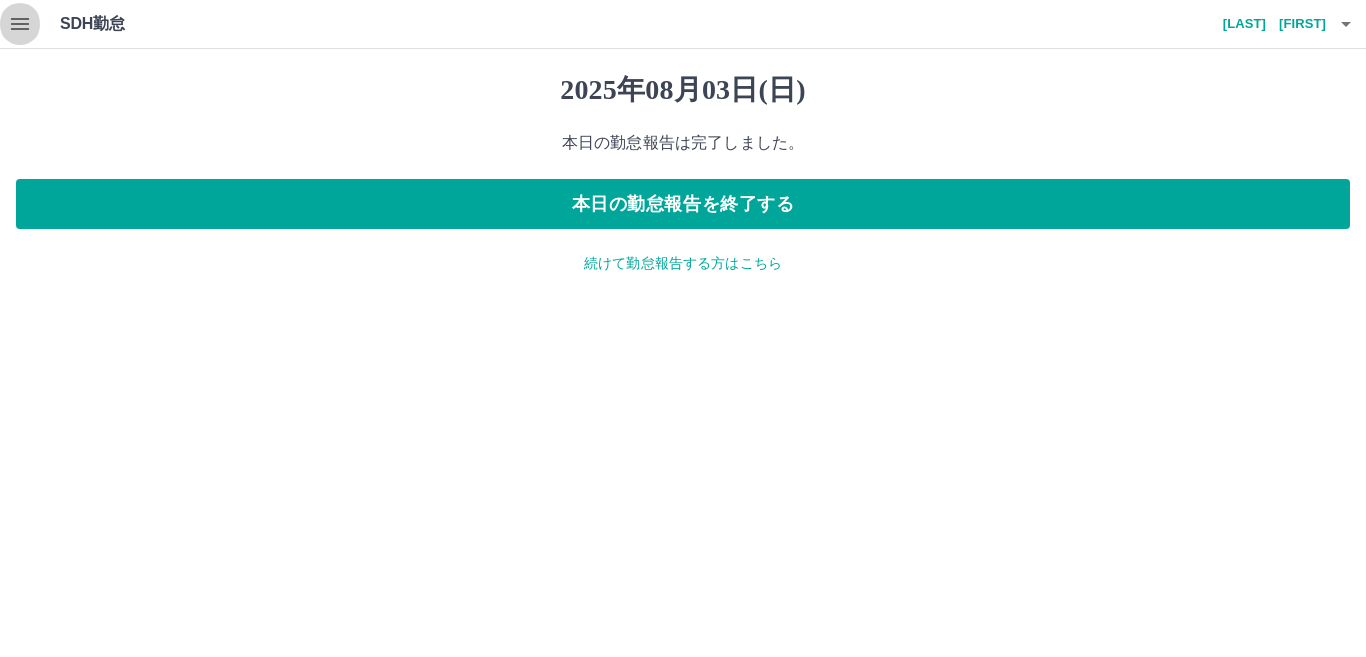 click at bounding box center [20, 24] 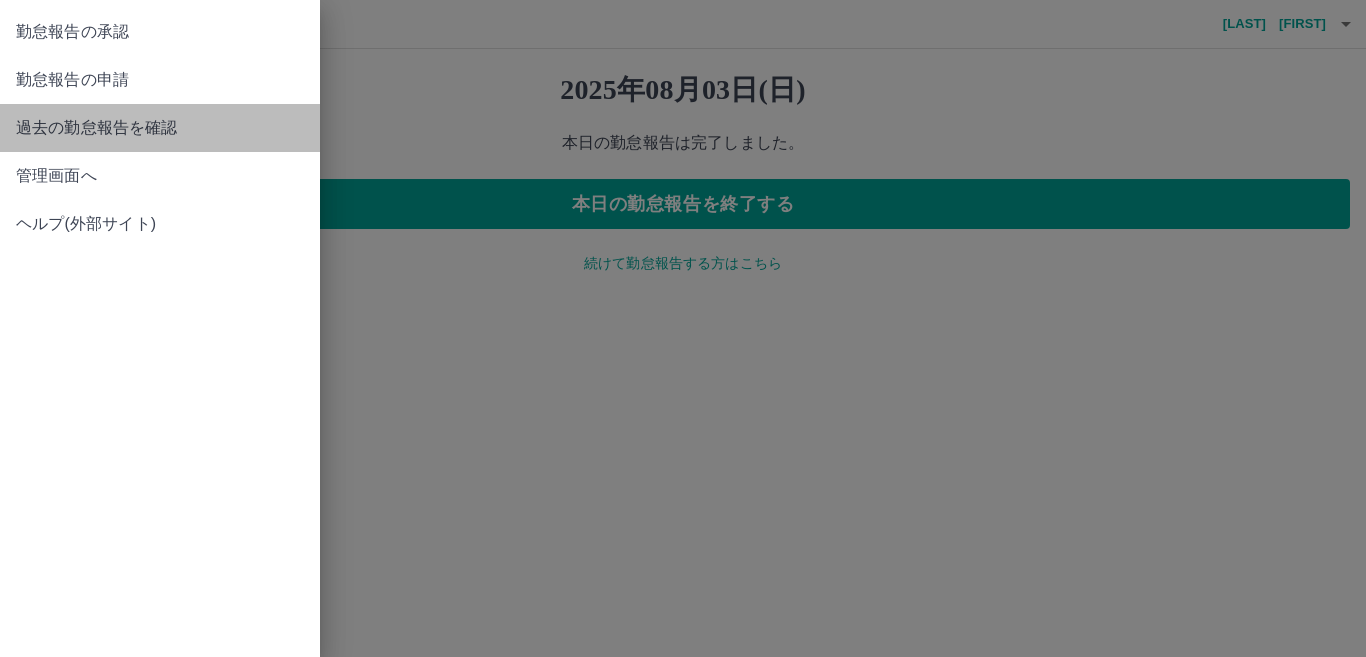click on "過去の勤怠報告を確認" at bounding box center [160, 128] 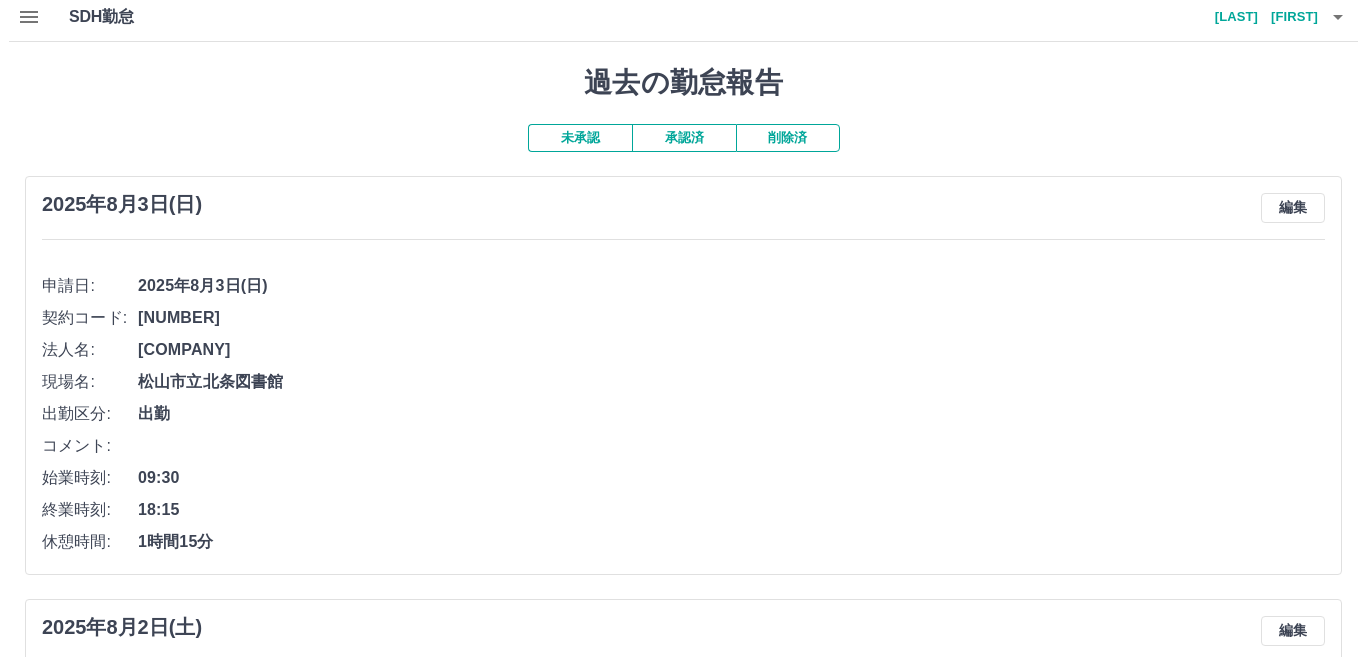 scroll, scrollTop: 0, scrollLeft: 0, axis: both 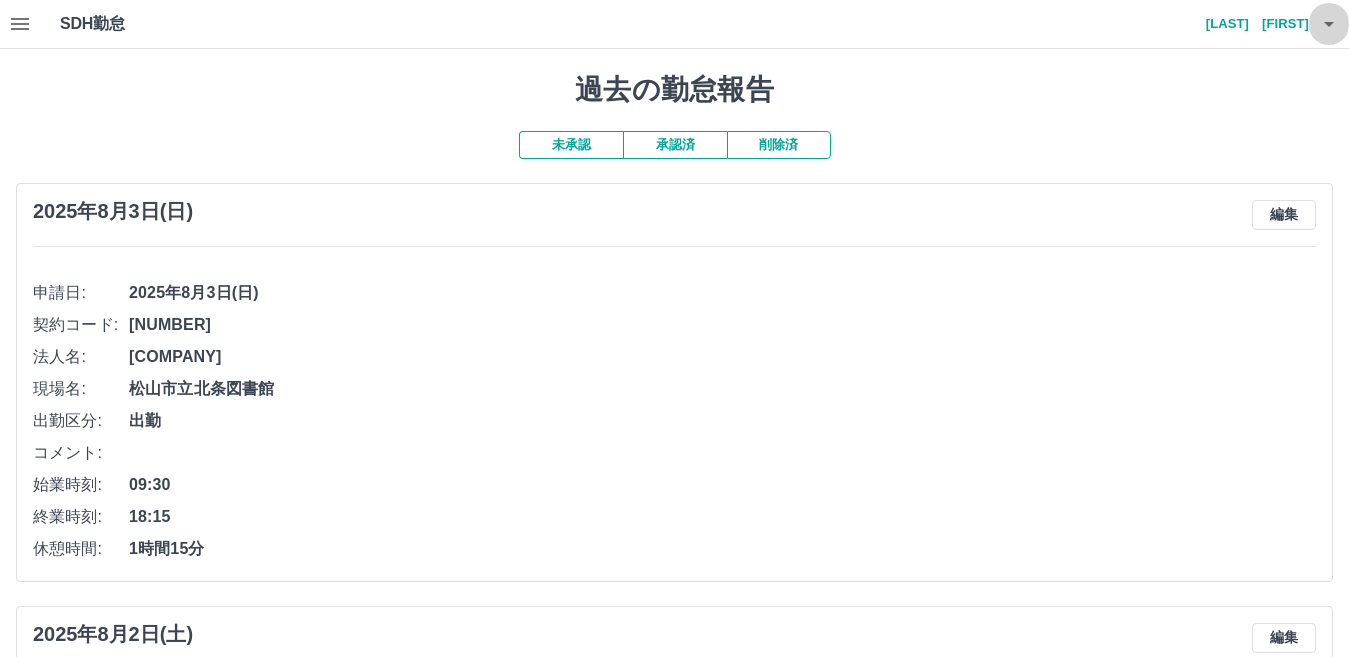 click 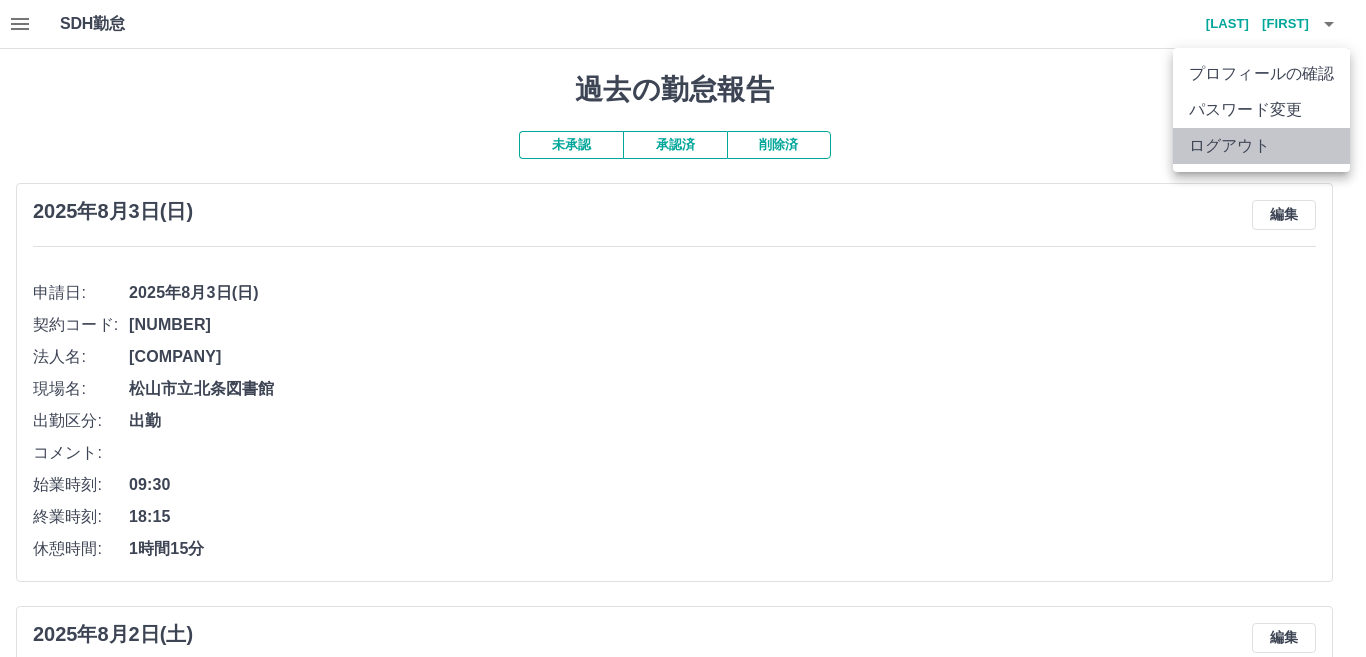 click on "ログアウト" at bounding box center (1261, 146) 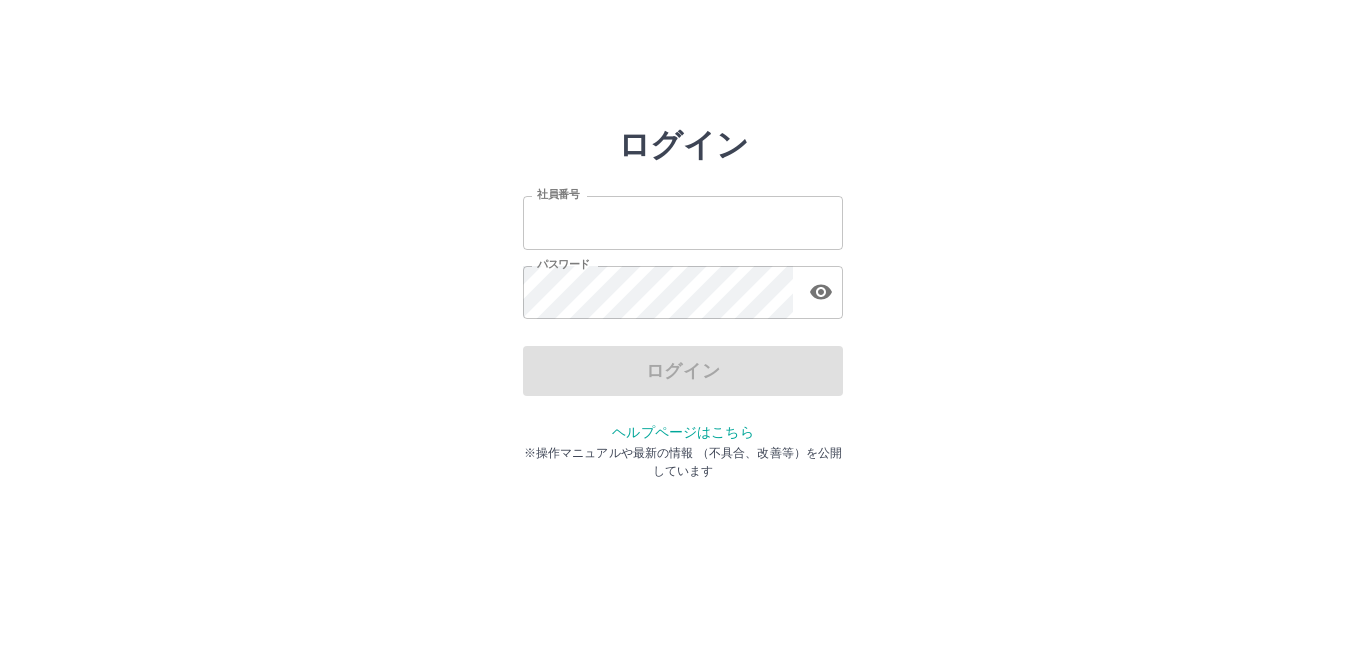 scroll, scrollTop: 0, scrollLeft: 0, axis: both 